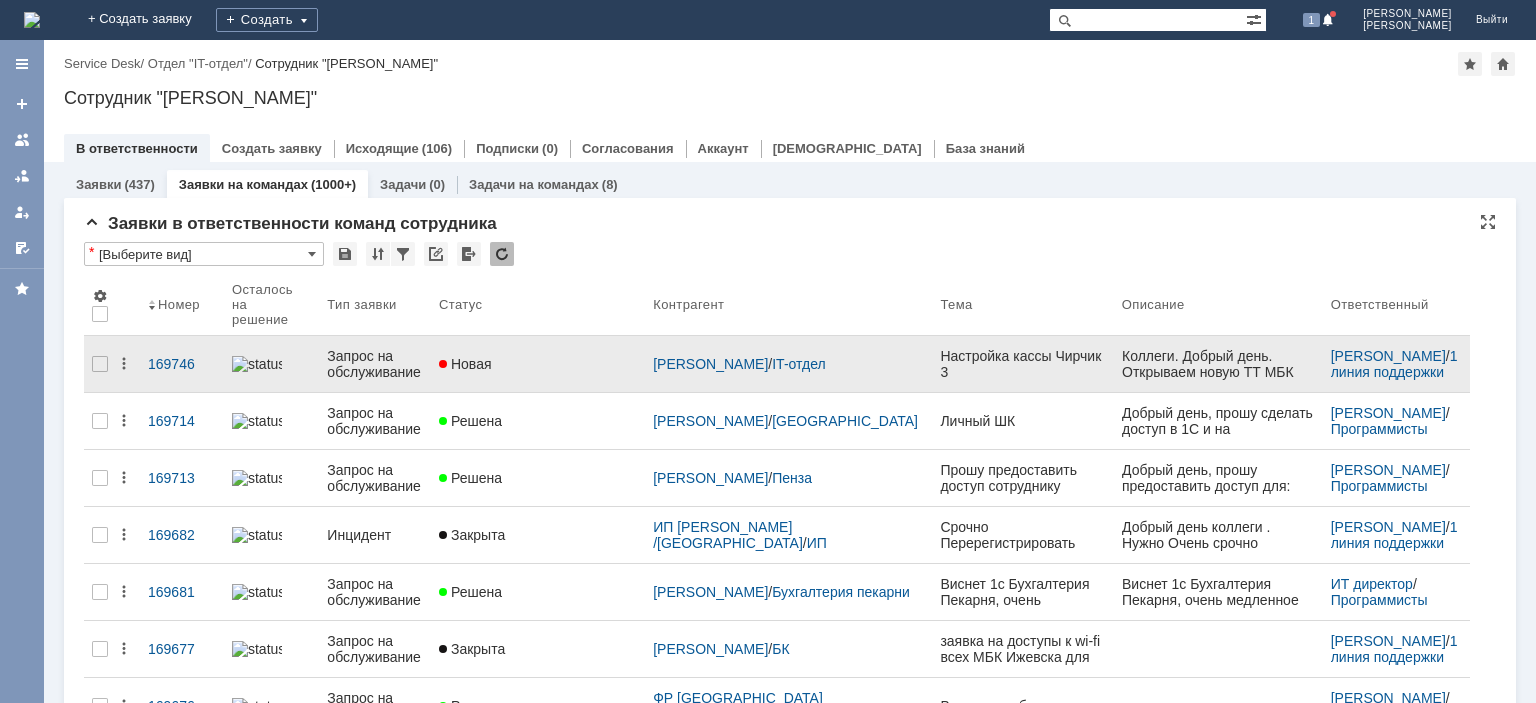 scroll, scrollTop: 0, scrollLeft: 0, axis: both 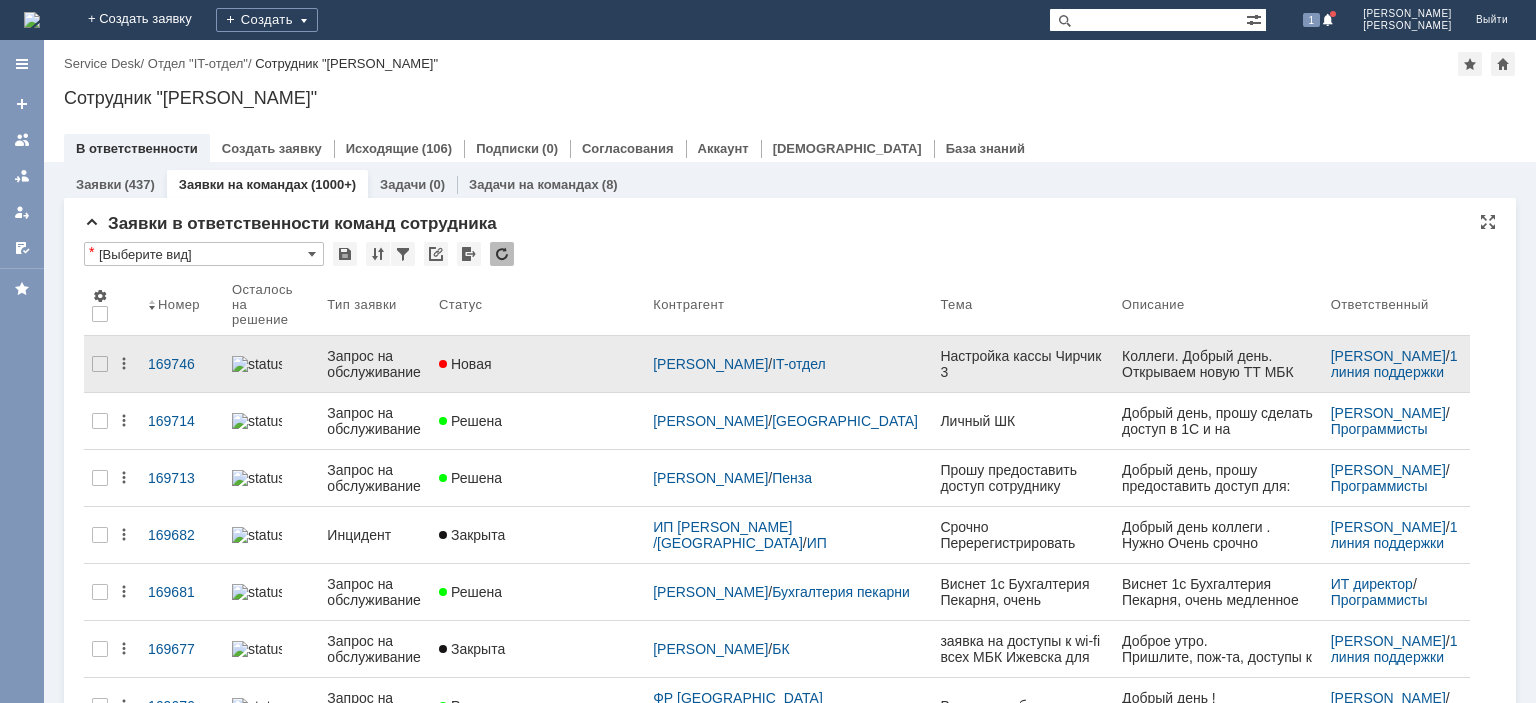 click on "Запрос на обслуживание" at bounding box center (375, 364) 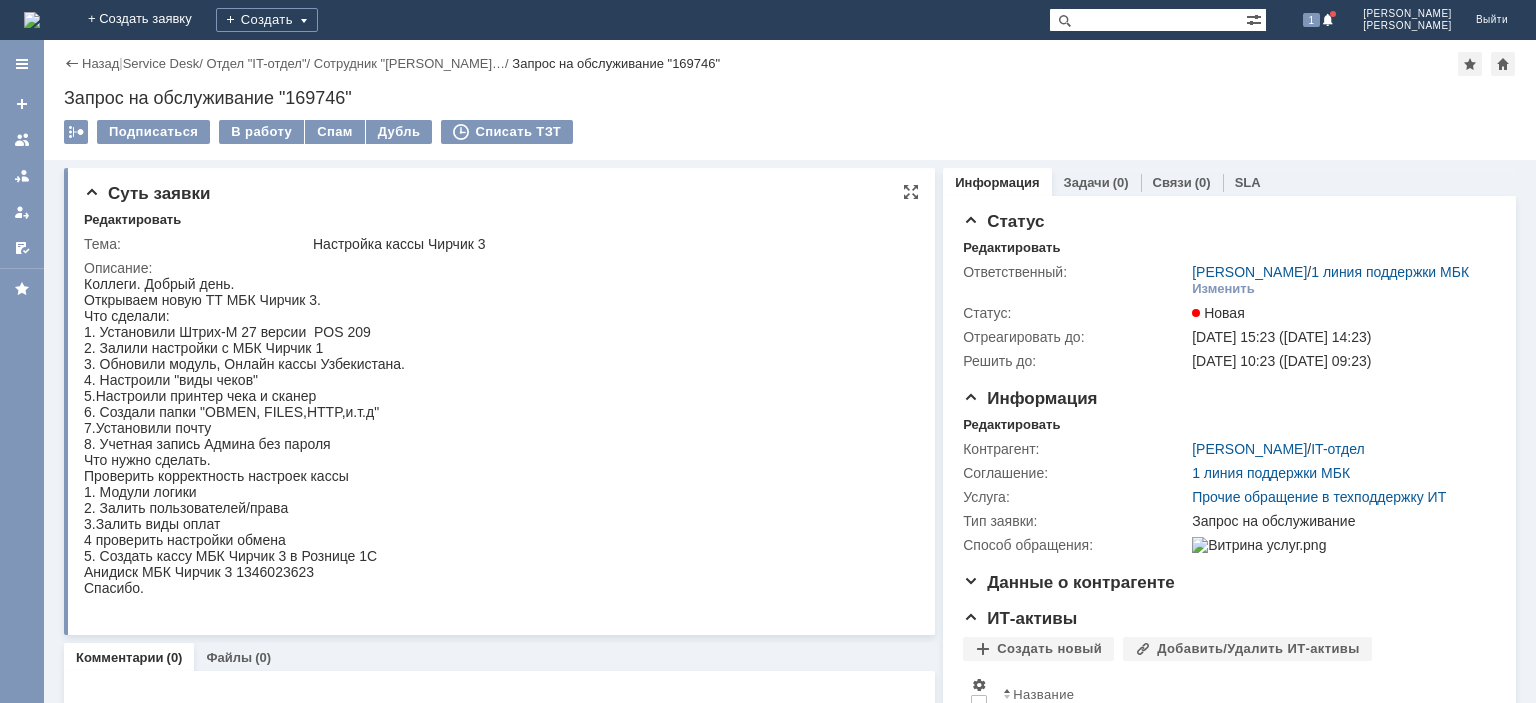 scroll, scrollTop: 0, scrollLeft: 0, axis: both 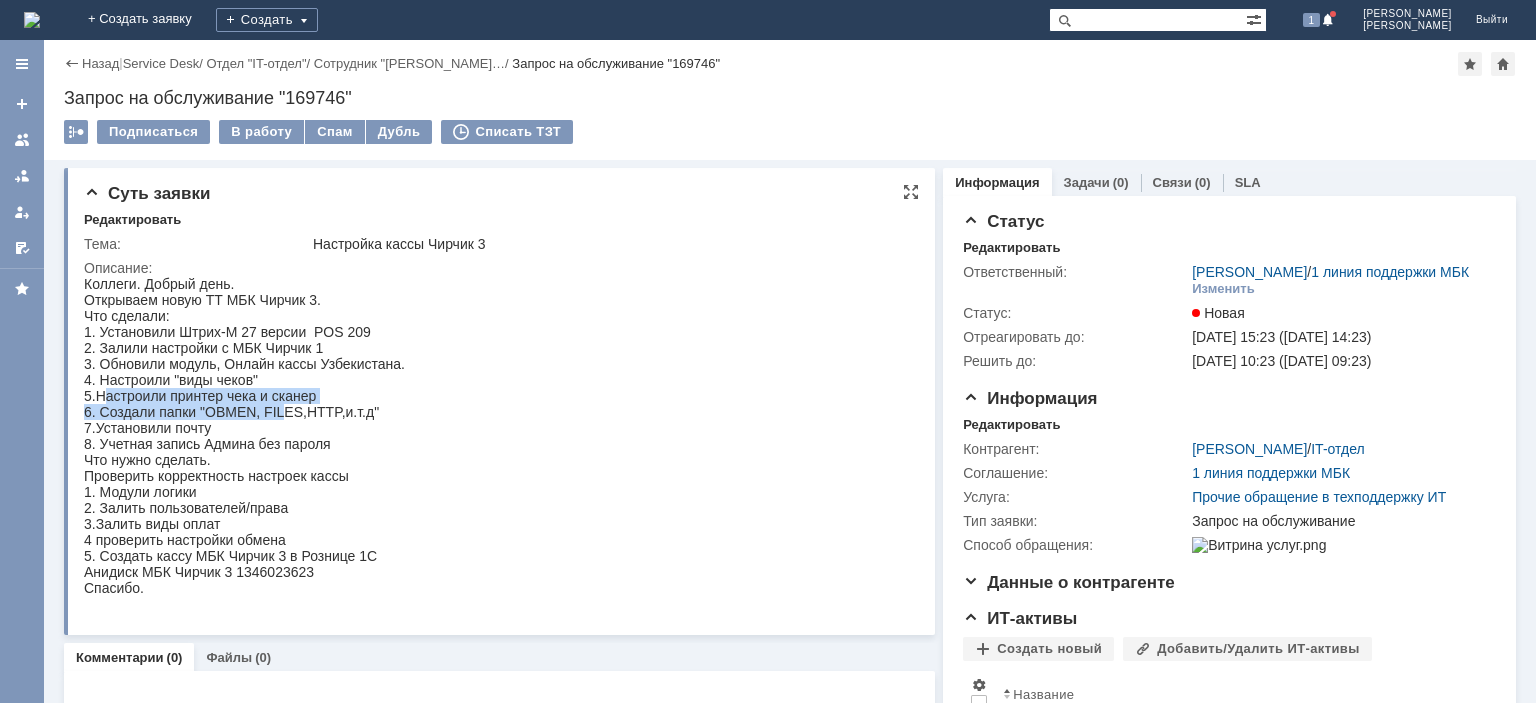 drag, startPoint x: 114, startPoint y: 410, endPoint x: 285, endPoint y: 416, distance: 171.10522 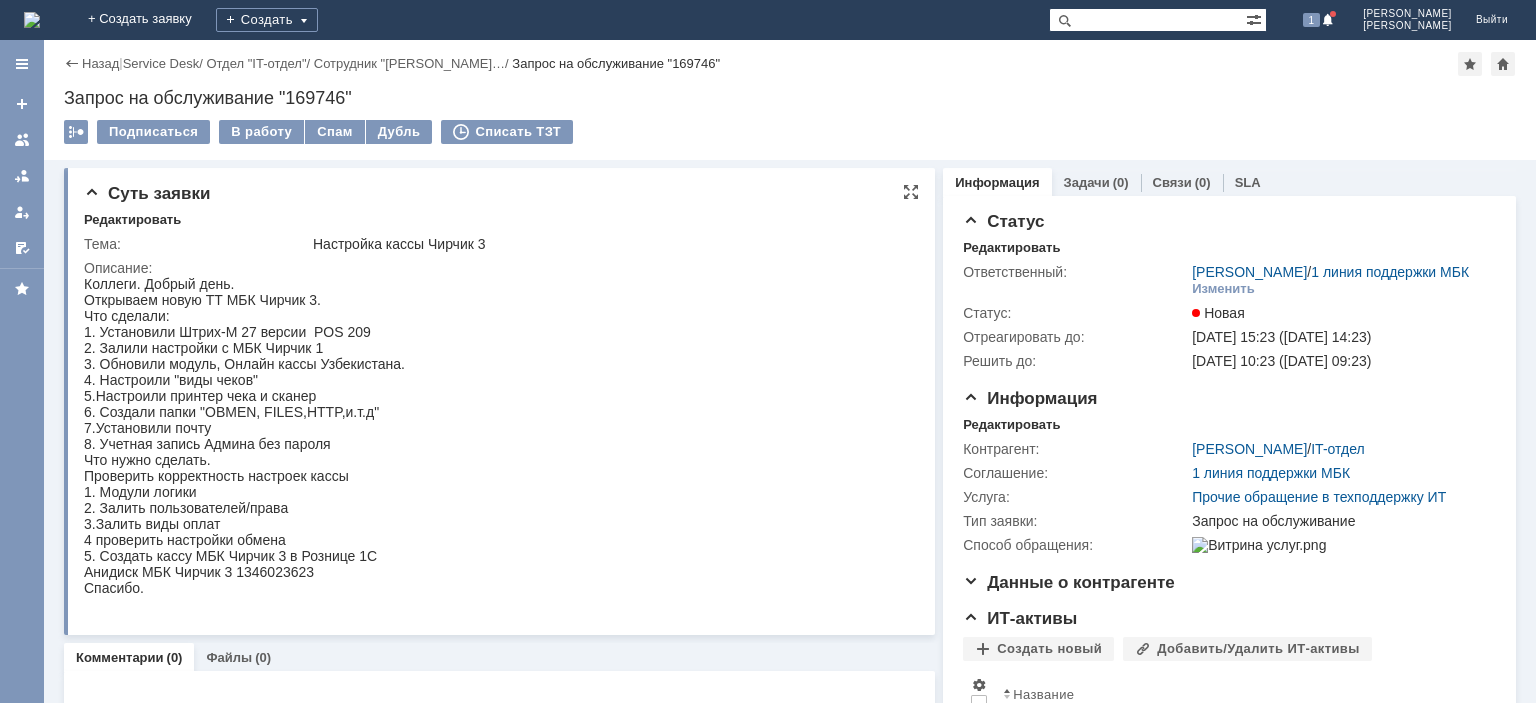 click on "Коллеги. Добрый день. Открываем новую ТТ МБК Чирчик 3. Что сделали: 1. Установили Штрих-М 27 версии  POS 209 2. Залили настройки с МБК Чирчик 1 3. Обновили модуль, Онлайн кассы Узбекистана. 4. Настроили "виды чеков" 5.Настроили принтер чека и сканер 6. Создали папки "OBMEN, FILES,HTTP,и.т.д"  7.Установили почту 8. Учетная запись Админа без пароля Что нужно сделать. Проверить корректность настроек кассы 1. Модули логики 2. Залить пользователей/права 3.Залить виды оплат 4 проверить настройки обмена 5. Создать кассу МБК Чирчик 3 в Рознице 1С Анидиск МБК Чирчик 3 1346023623 Спасибо." at bounding box center (244, 436) 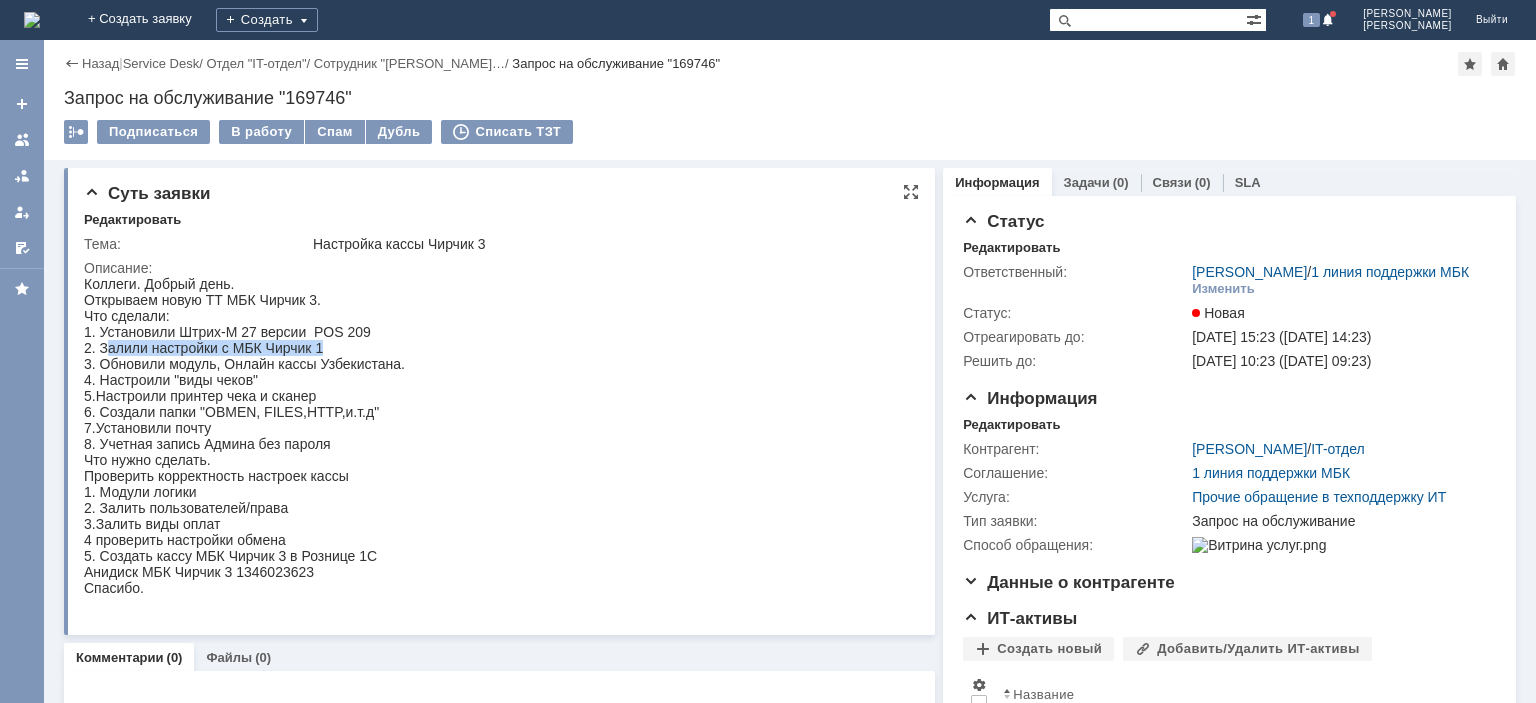 drag, startPoint x: 110, startPoint y: 346, endPoint x: 330, endPoint y: 350, distance: 220.03636 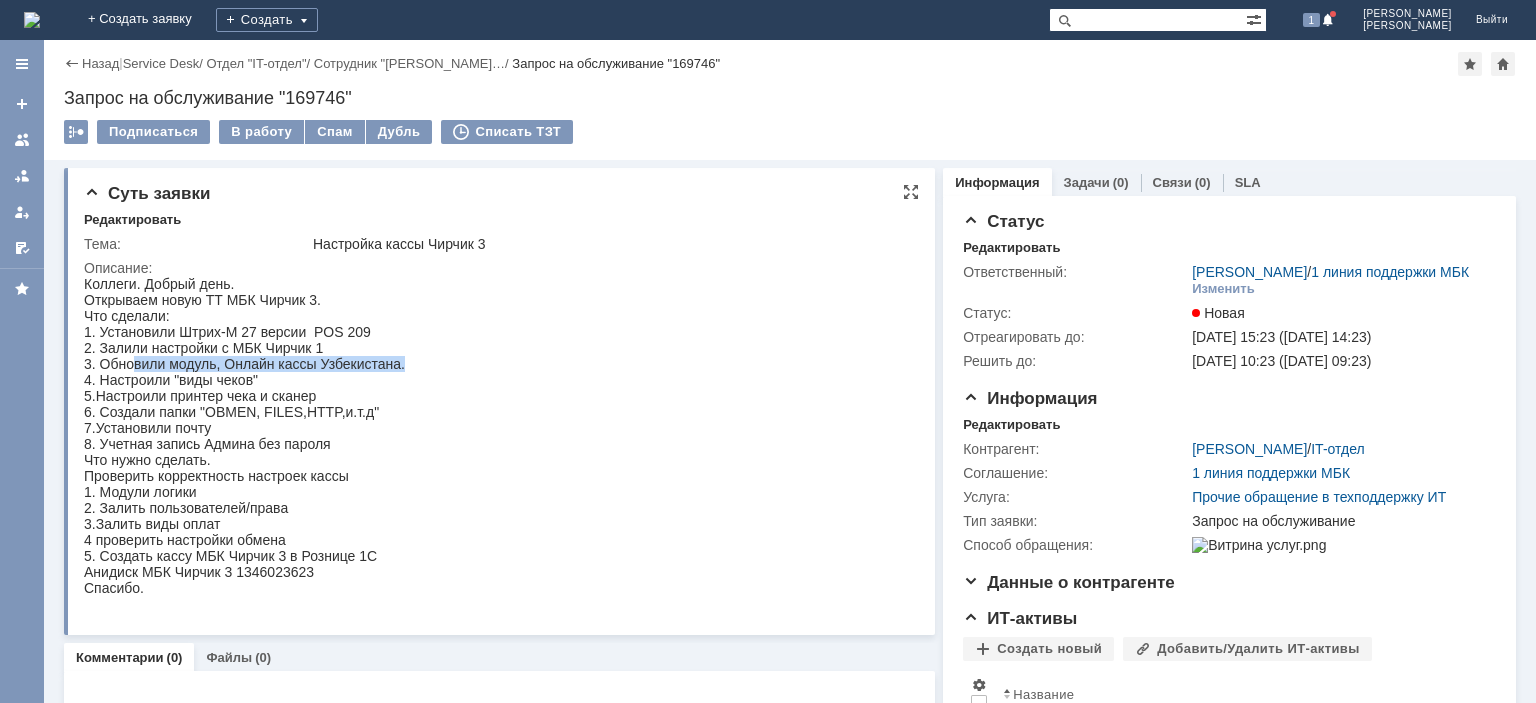 drag, startPoint x: 131, startPoint y: 372, endPoint x: 421, endPoint y: 369, distance: 290.0155 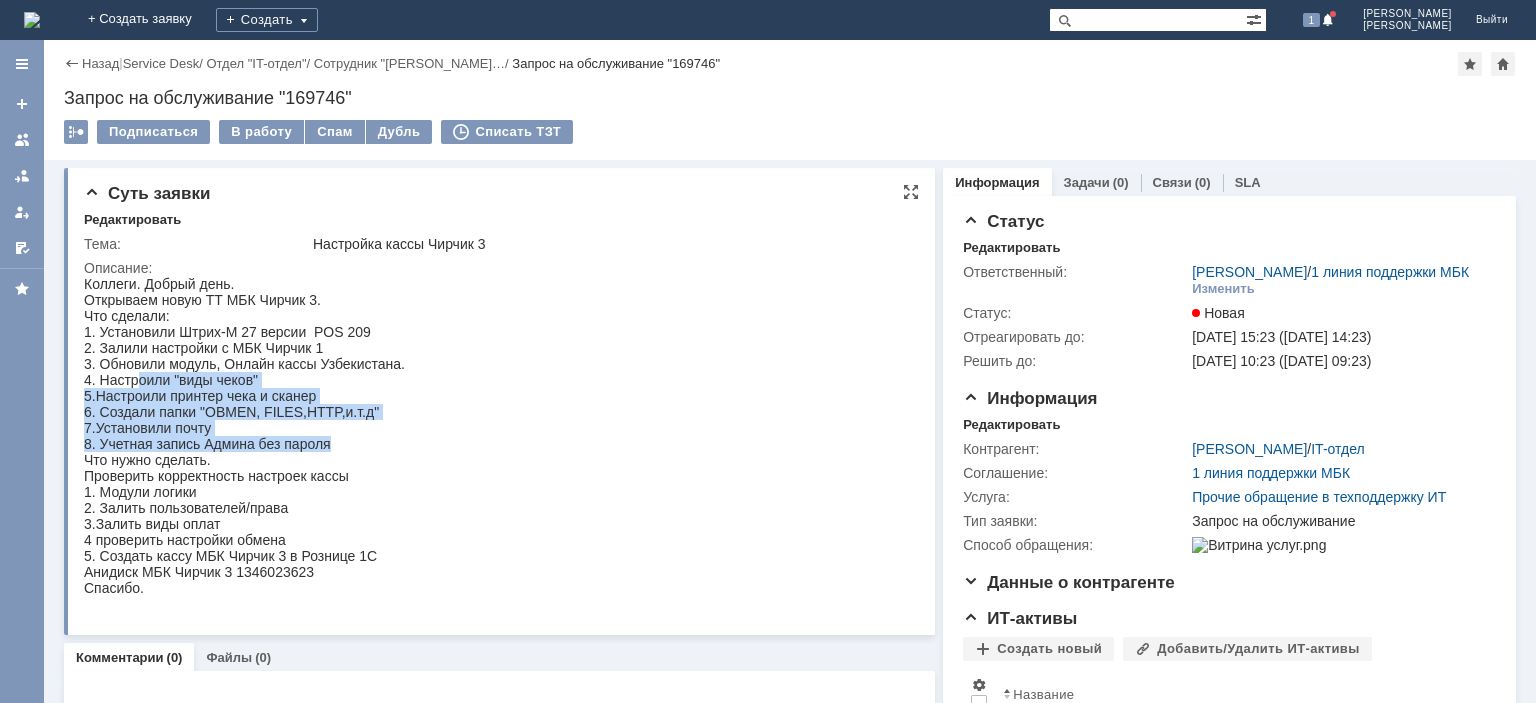 drag, startPoint x: 152, startPoint y: 380, endPoint x: 399, endPoint y: 449, distance: 256.45663 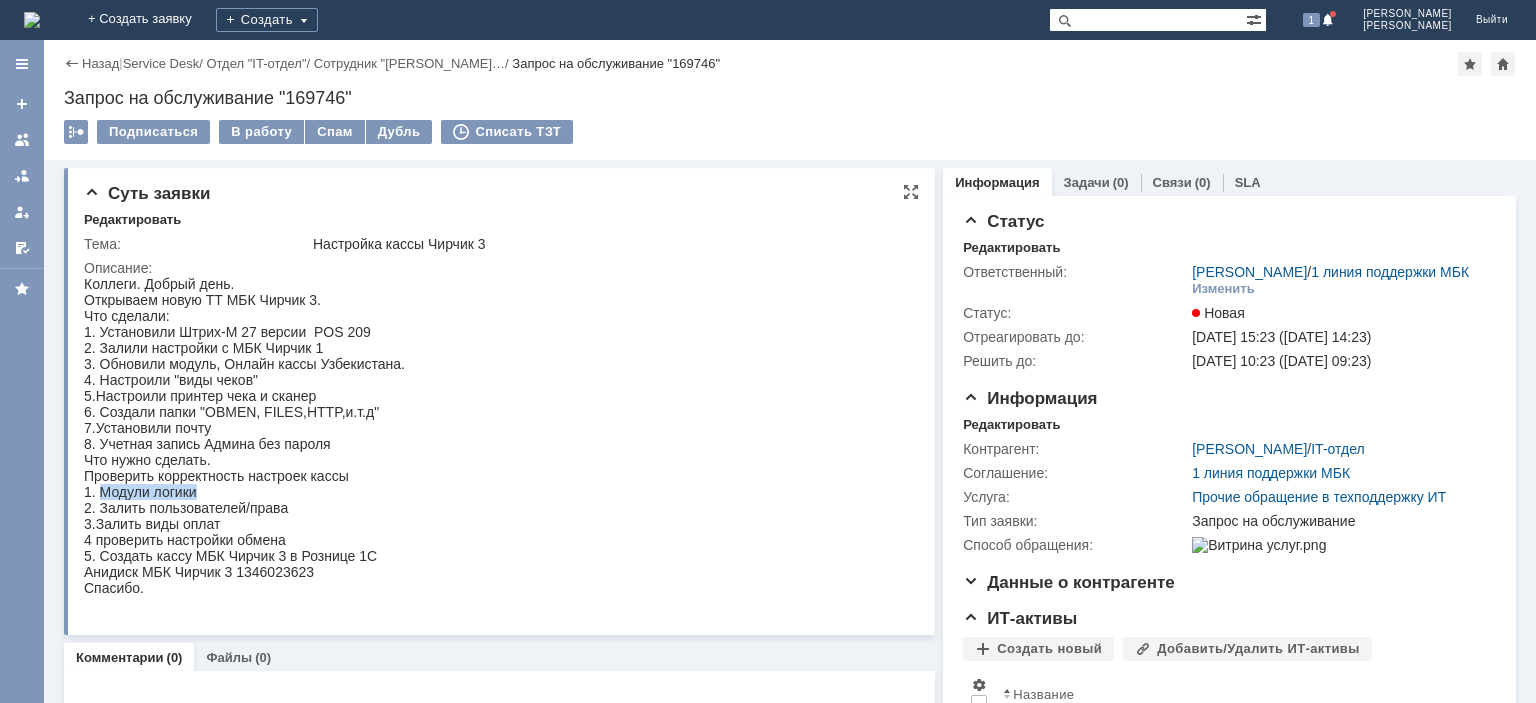 drag, startPoint x: 103, startPoint y: 502, endPoint x: 206, endPoint y: 503, distance: 103.00485 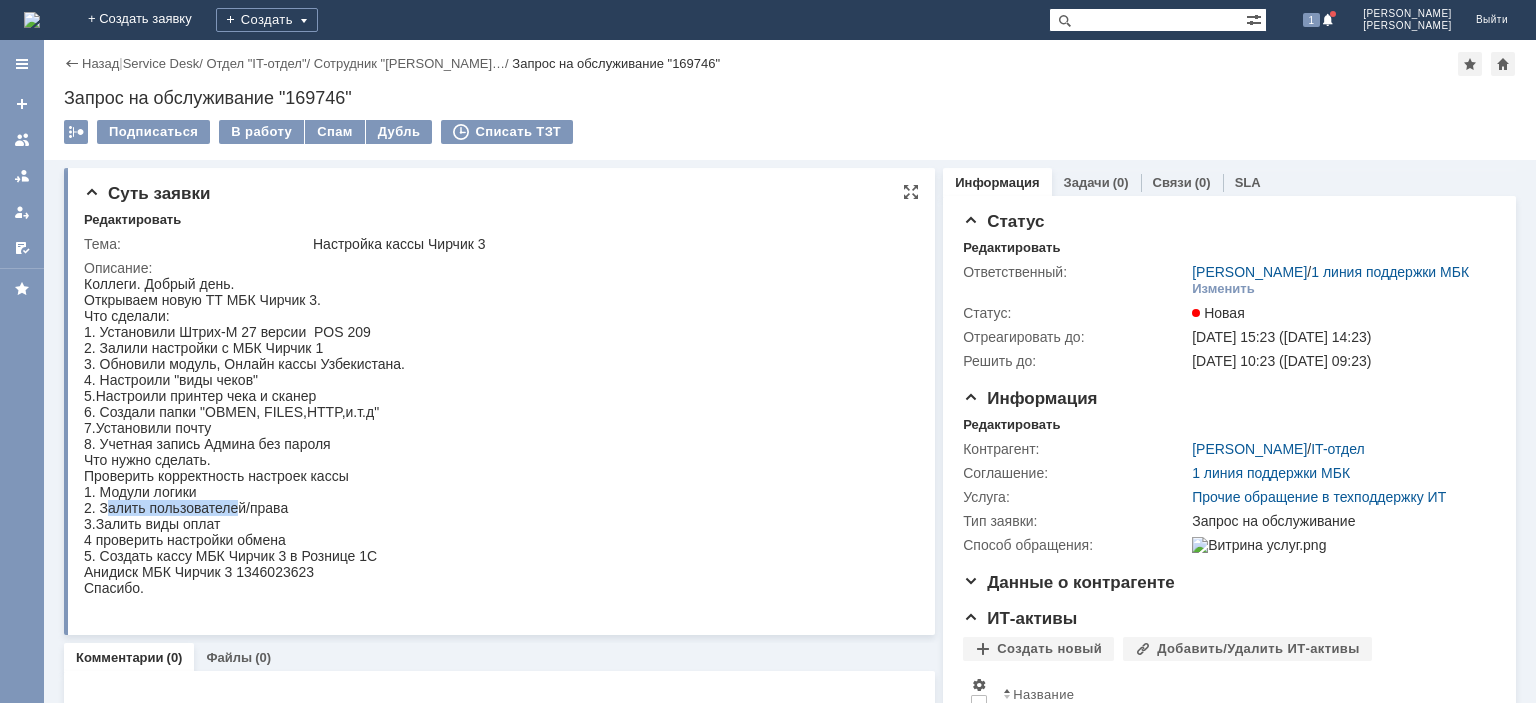 drag, startPoint x: 114, startPoint y: 521, endPoint x: 237, endPoint y: 521, distance: 123 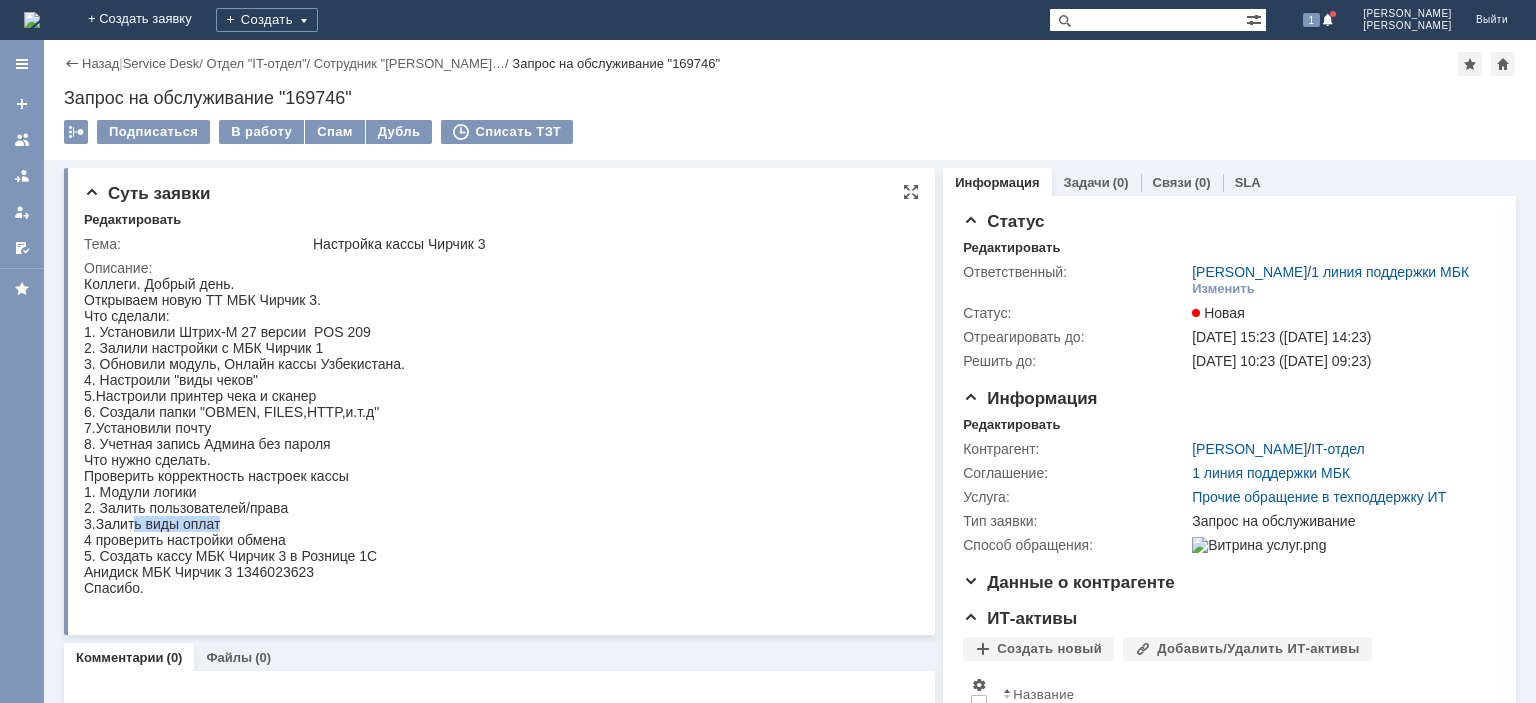drag, startPoint x: 131, startPoint y: 534, endPoint x: 230, endPoint y: 532, distance: 99.0202 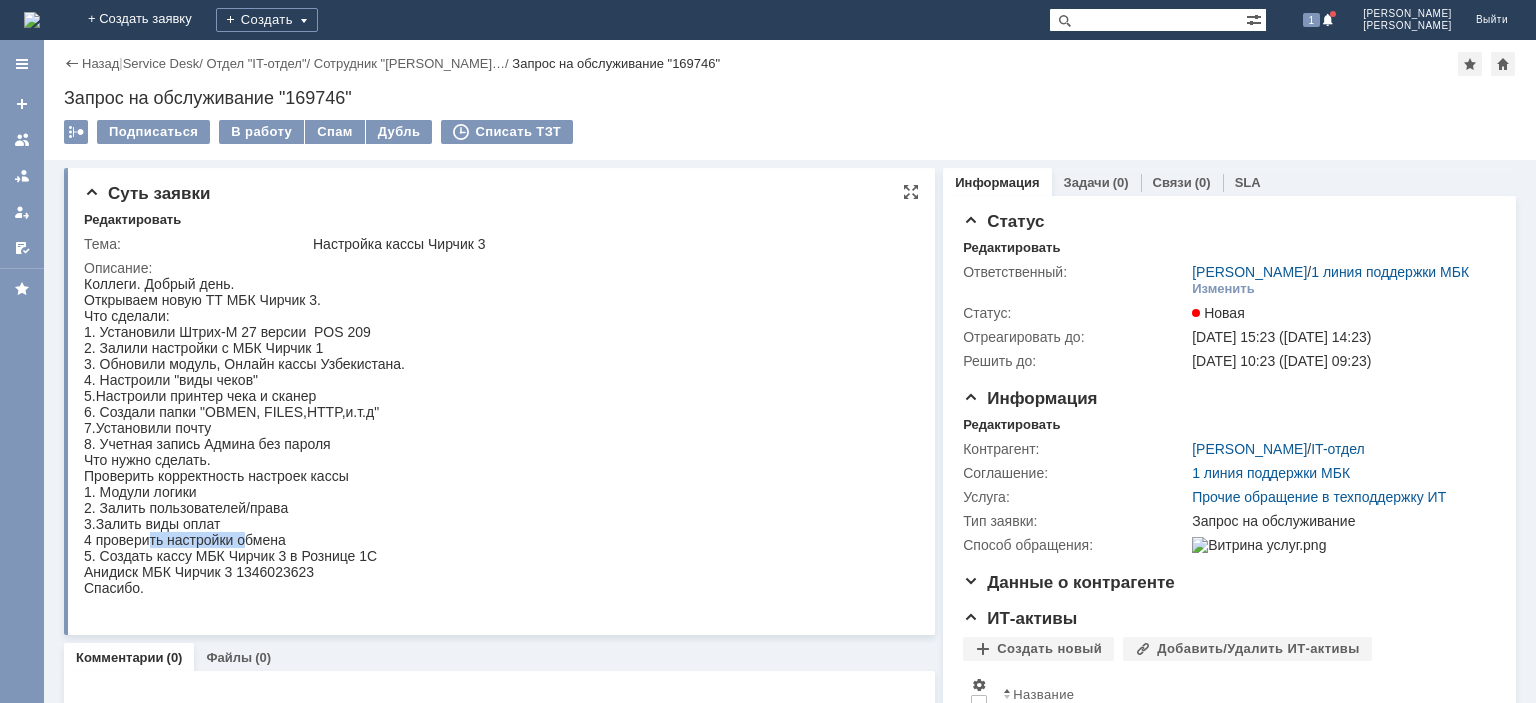 drag, startPoint x: 166, startPoint y: 546, endPoint x: 226, endPoint y: 554, distance: 60.530983 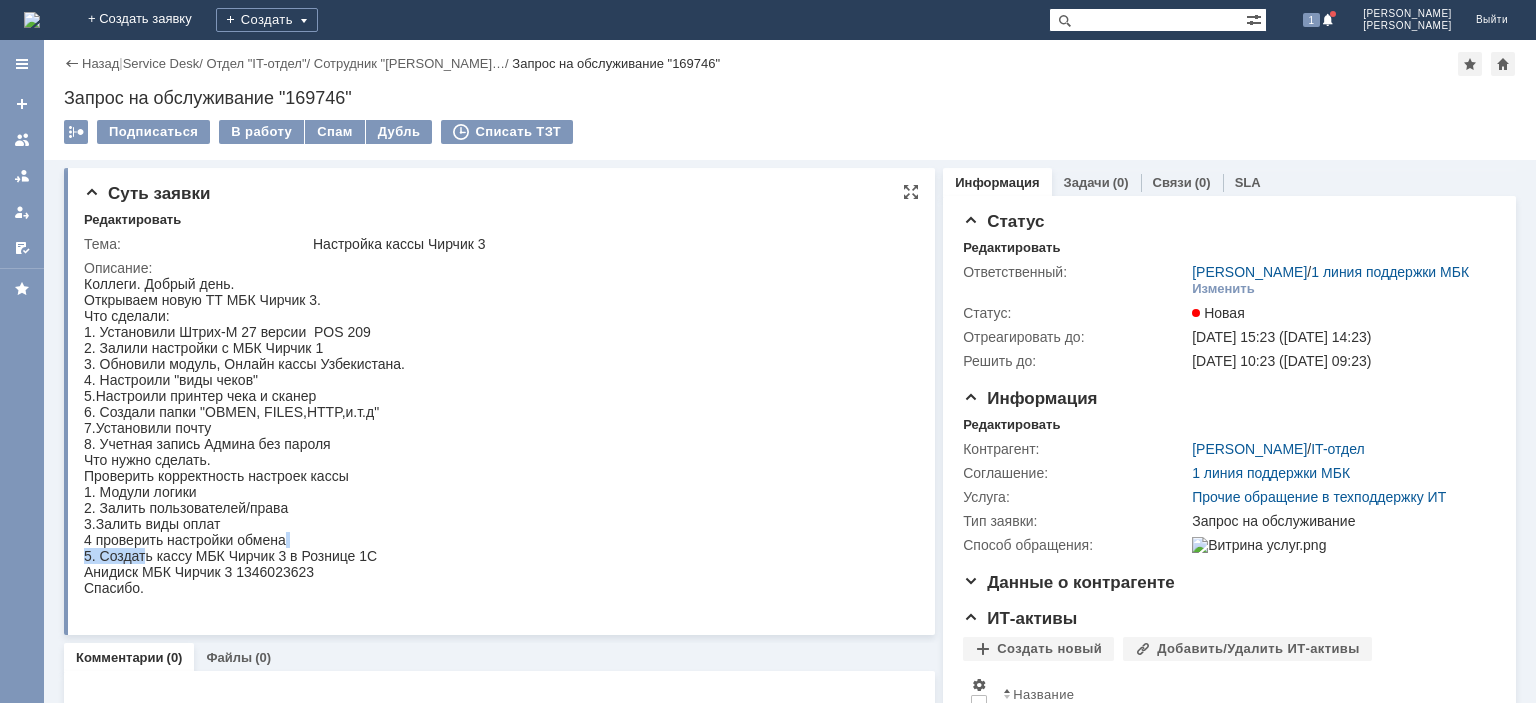 drag, startPoint x: 146, startPoint y: 564, endPoint x: 326, endPoint y: 558, distance: 180.09998 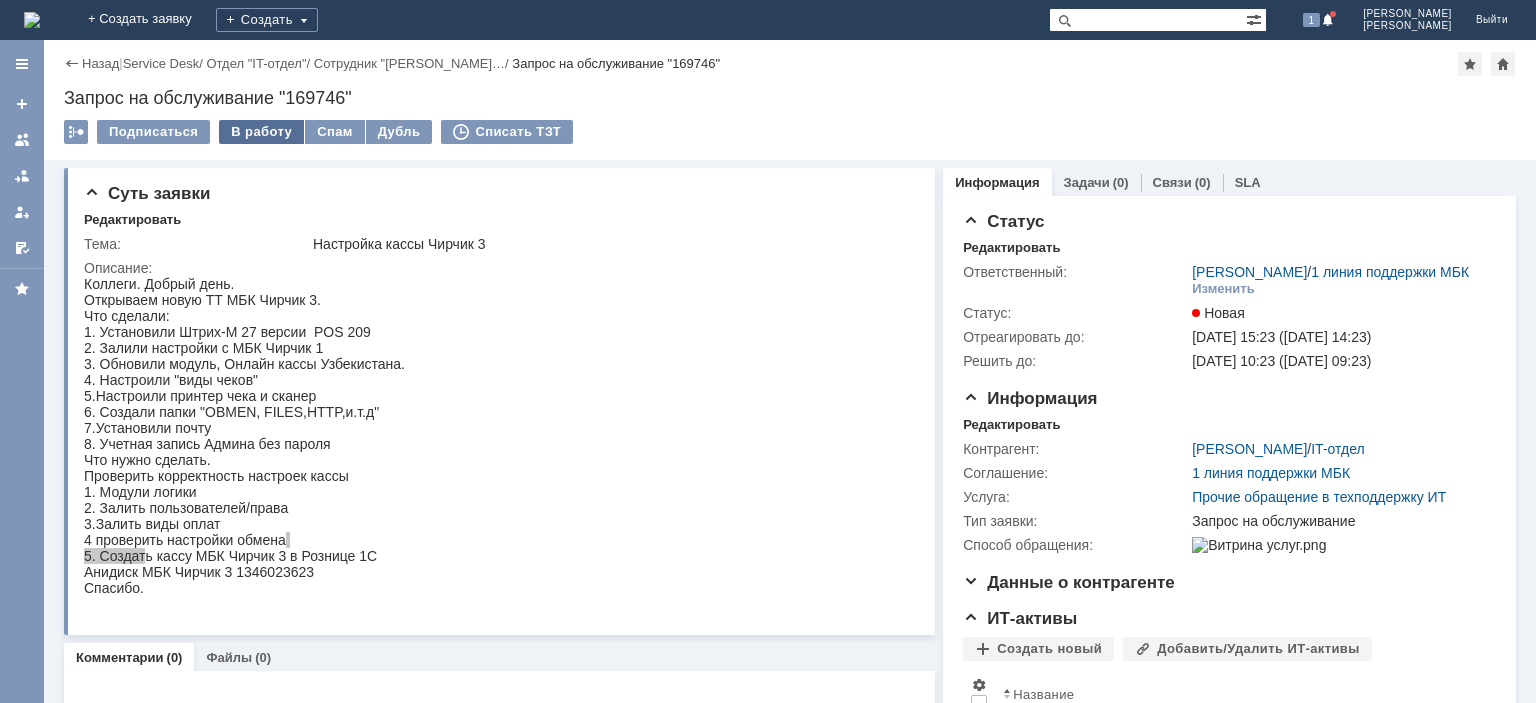 click on "В работу" at bounding box center (261, 132) 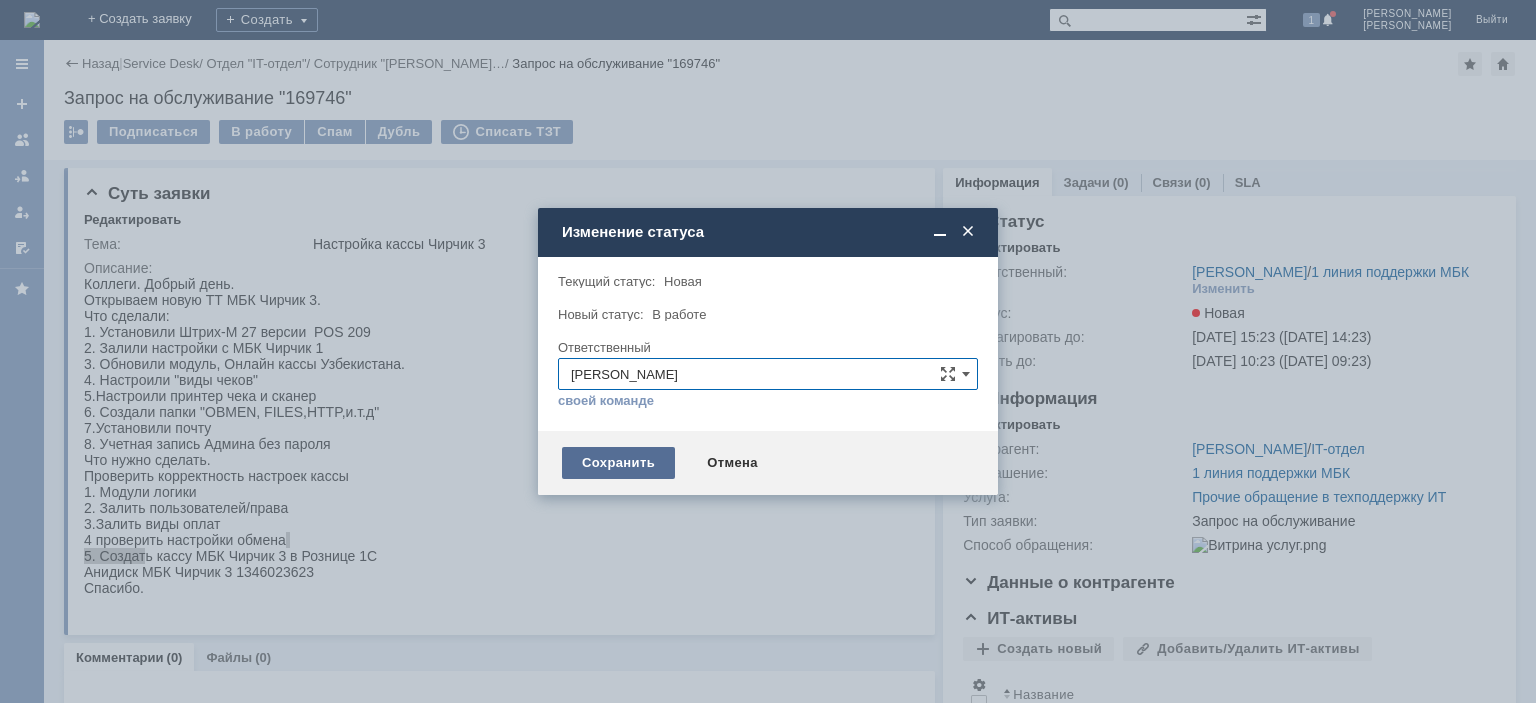 click on "Сохранить" at bounding box center (618, 463) 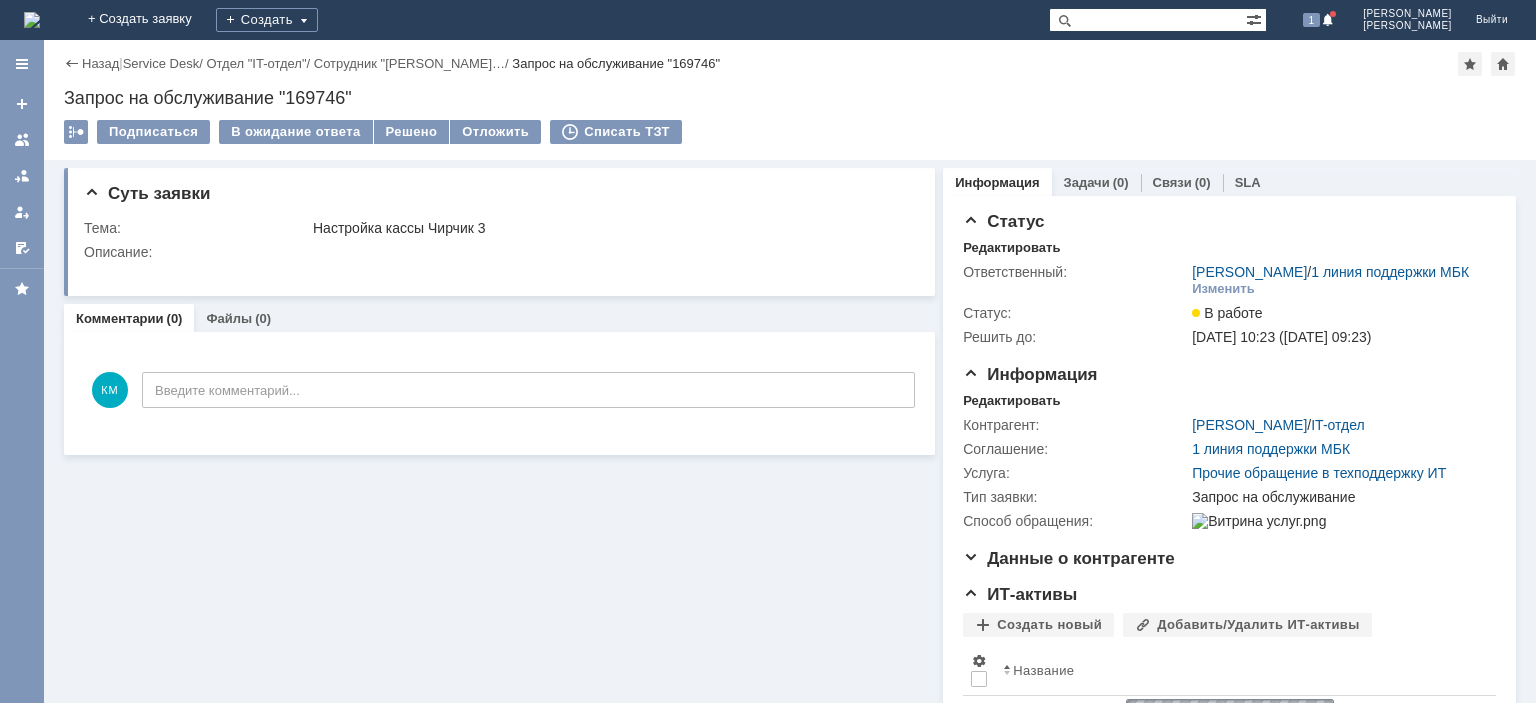 scroll, scrollTop: 0, scrollLeft: 0, axis: both 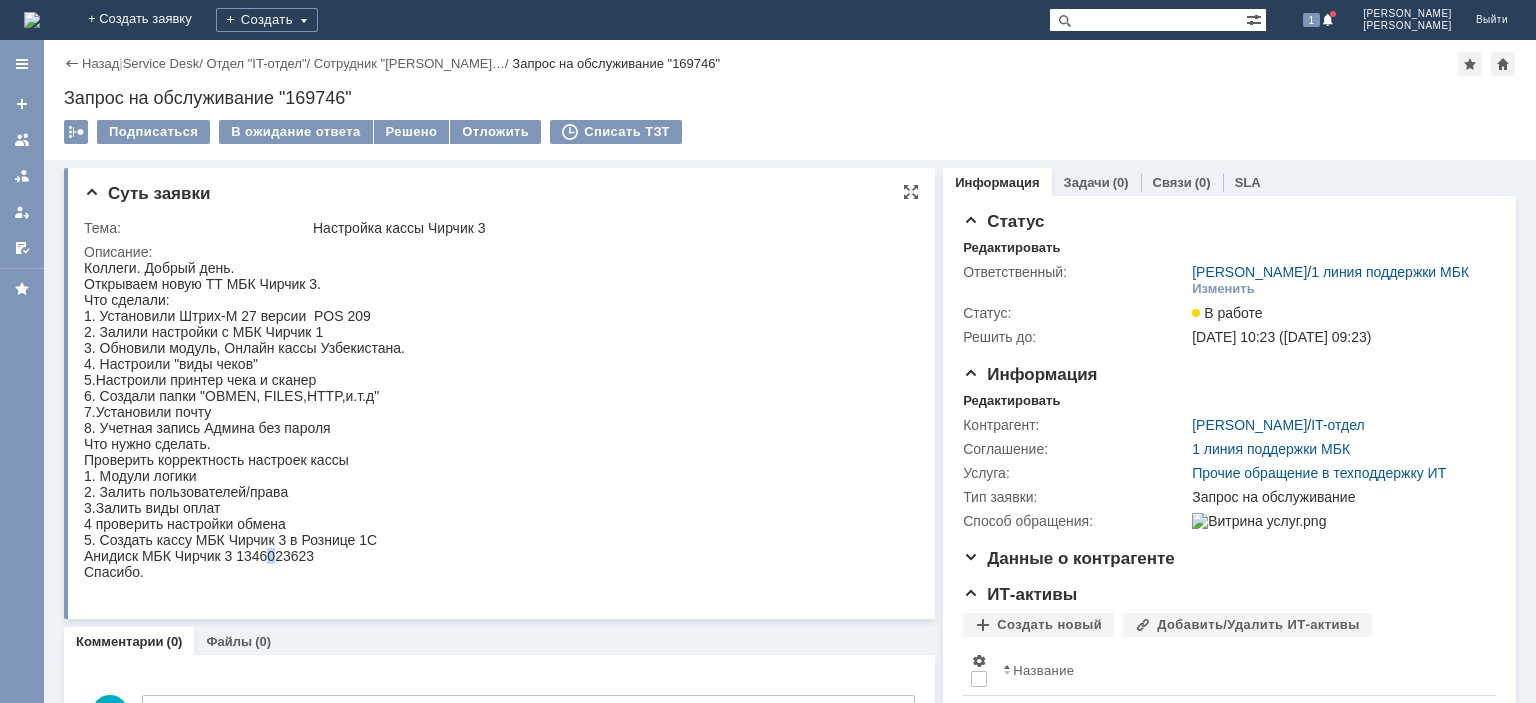 click on "Коллеги. Добрый день. Открываем новую ТТ МБК Чирчик 3. Что сделали: 1. Установили Штрих-М 27 версии  POS 209 2. Залили настройки с МБК Чирчик 1 3. Обновили модуль, Онлайн кассы Узбекистана. 4. Настроили "виды чеков" 5.Настроили принтер чека и сканер 6. Создали папки "OBMEN, FILES,HTTP,и.т.д"  7.Установили почту 8. Учетная запись Админа без пароля Что нужно сделать. Проверить корректность настроек кассы 1. Модули логики 2. Залить пользователей/права 3.Залить виды оплат 4 проверить настройки обмена 5. Создать кассу МБК Чирчик 3 в Рознице 1С Анидиск МБК Чирчик 3 1346023623 Спасибо." at bounding box center (244, 420) 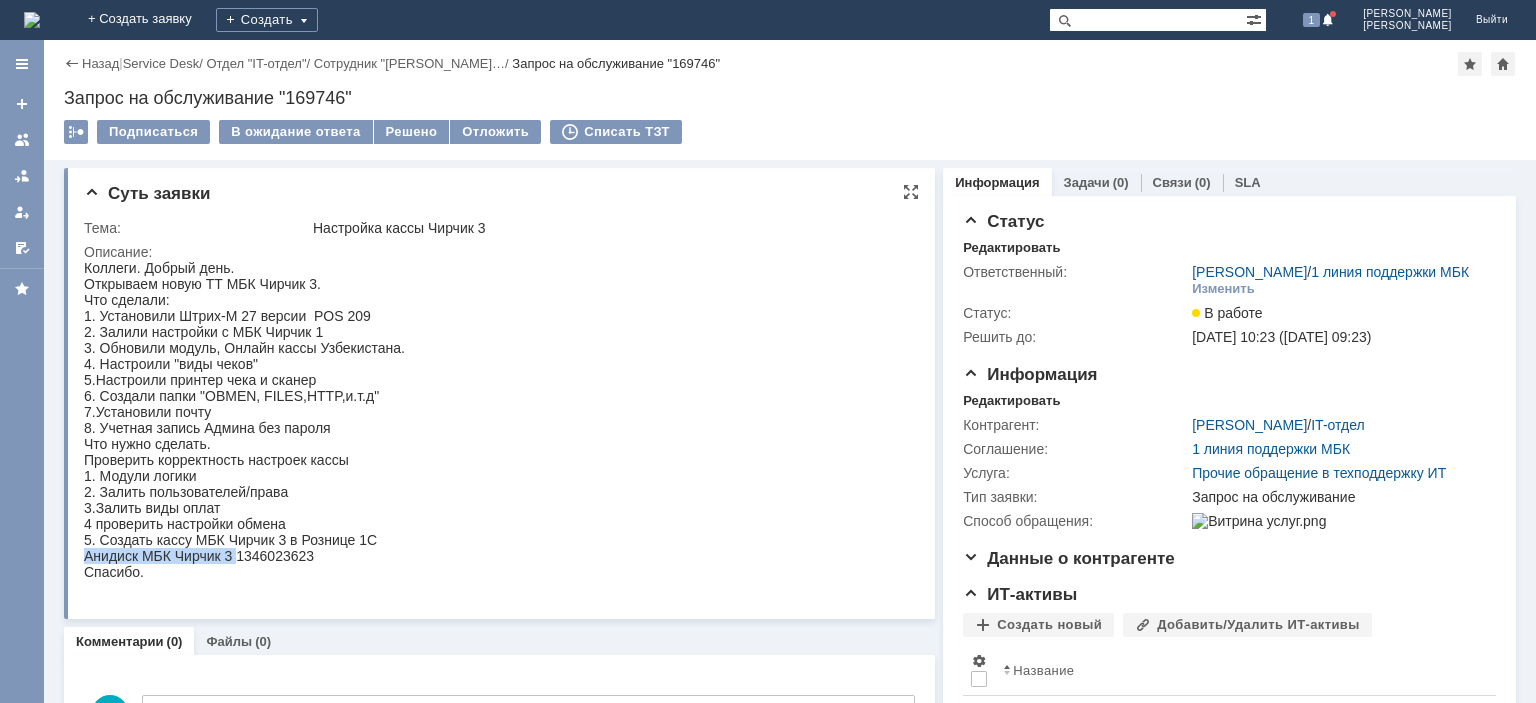 click on "Коллеги. Добрый день. Открываем новую ТТ МБК Чирчик 3. Что сделали: 1. Установили Штрих-М 27 версии  POS 209 2. Залили настройки с МБК Чирчик 1 3. Обновили модуль, Онлайн кассы Узбекистана. 4. Настроили "виды чеков" 5.Настроили принтер чека и сканер 6. Создали папки "OBMEN, FILES,HTTP,и.т.д"  7.Установили почту 8. Учетная запись Админа без пароля Что нужно сделать. Проверить корректность настроек кассы 1. Модули логики 2. Залить пользователей/права 3.Залить виды оплат 4 проверить настройки обмена 5. Создать кассу МБК Чирчик 3 в Рознице 1С Анидиск МБК Чирчик 3 1346023623 Спасибо." at bounding box center (244, 420) 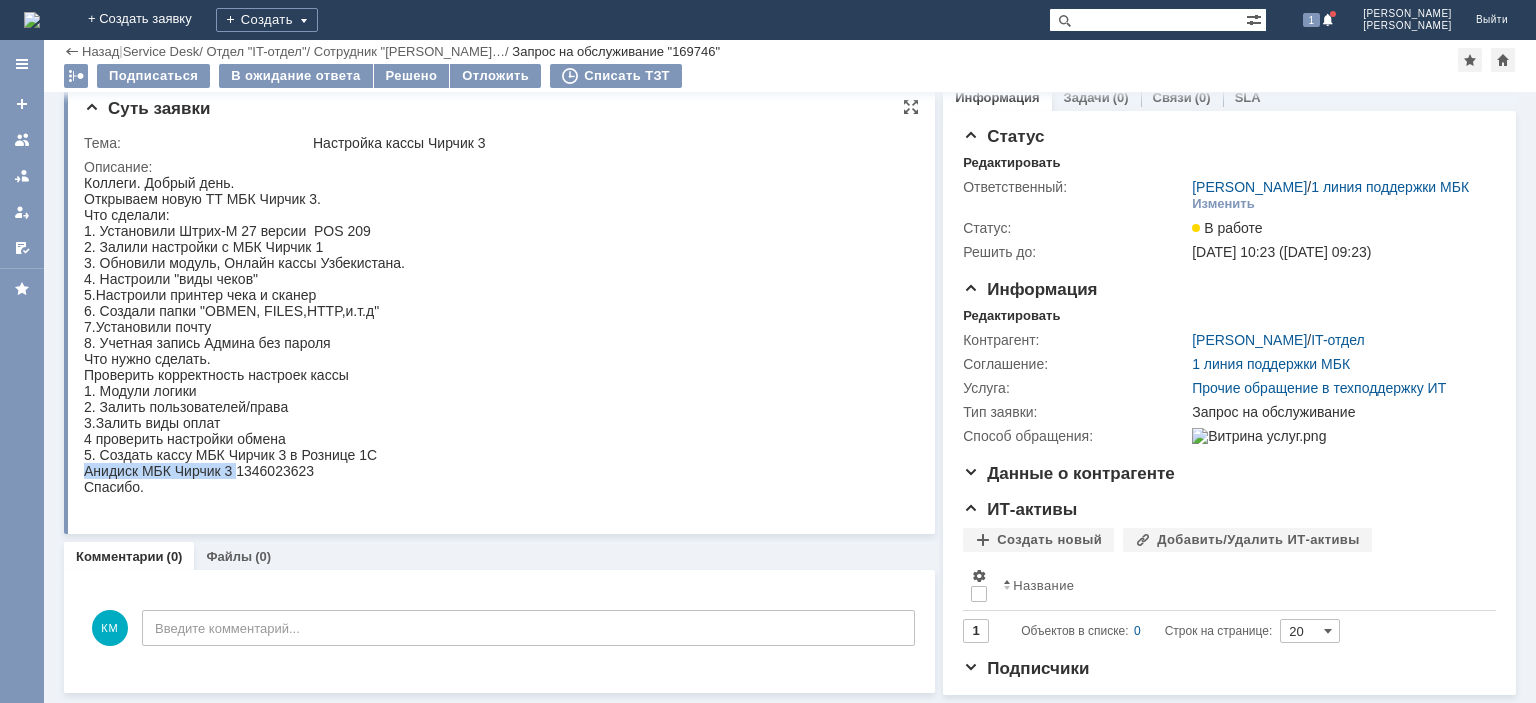 scroll, scrollTop: 46, scrollLeft: 0, axis: vertical 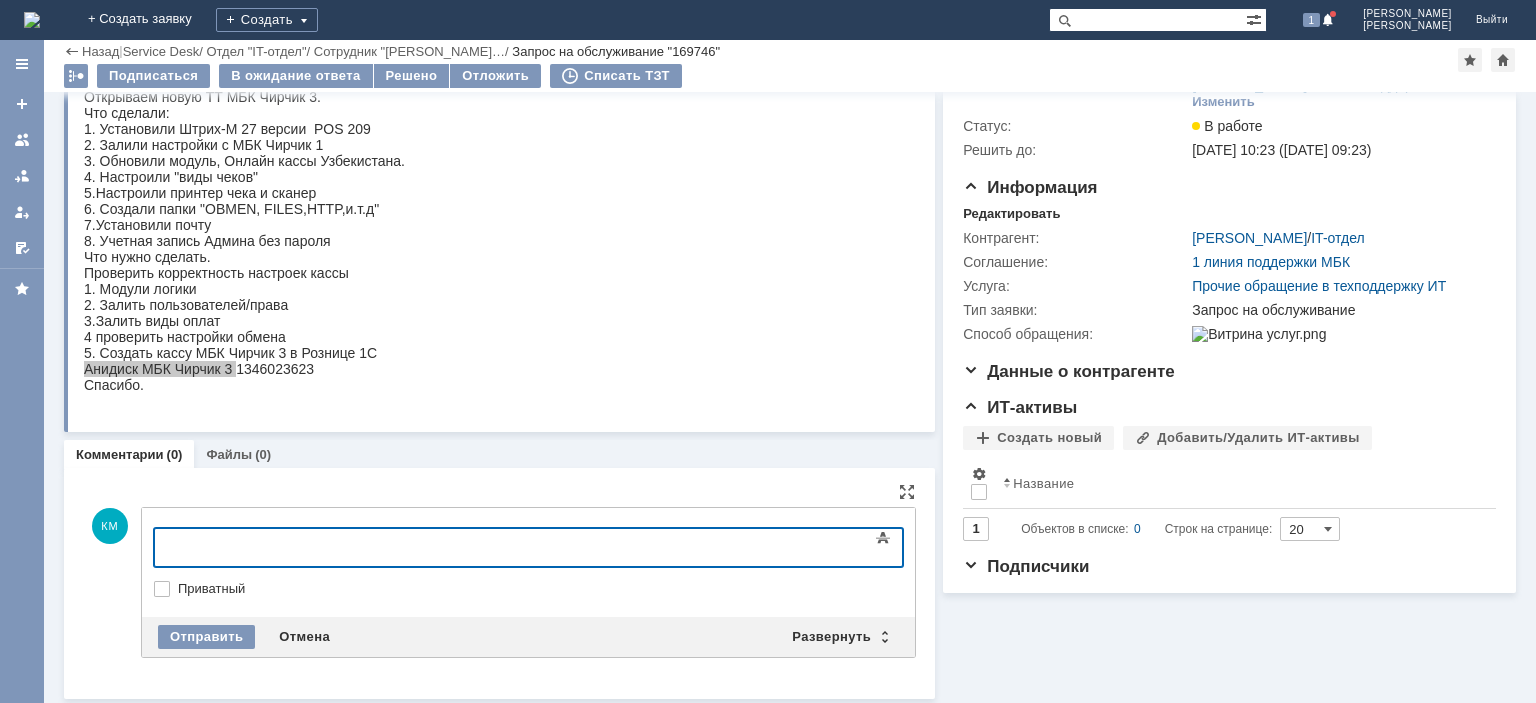 type 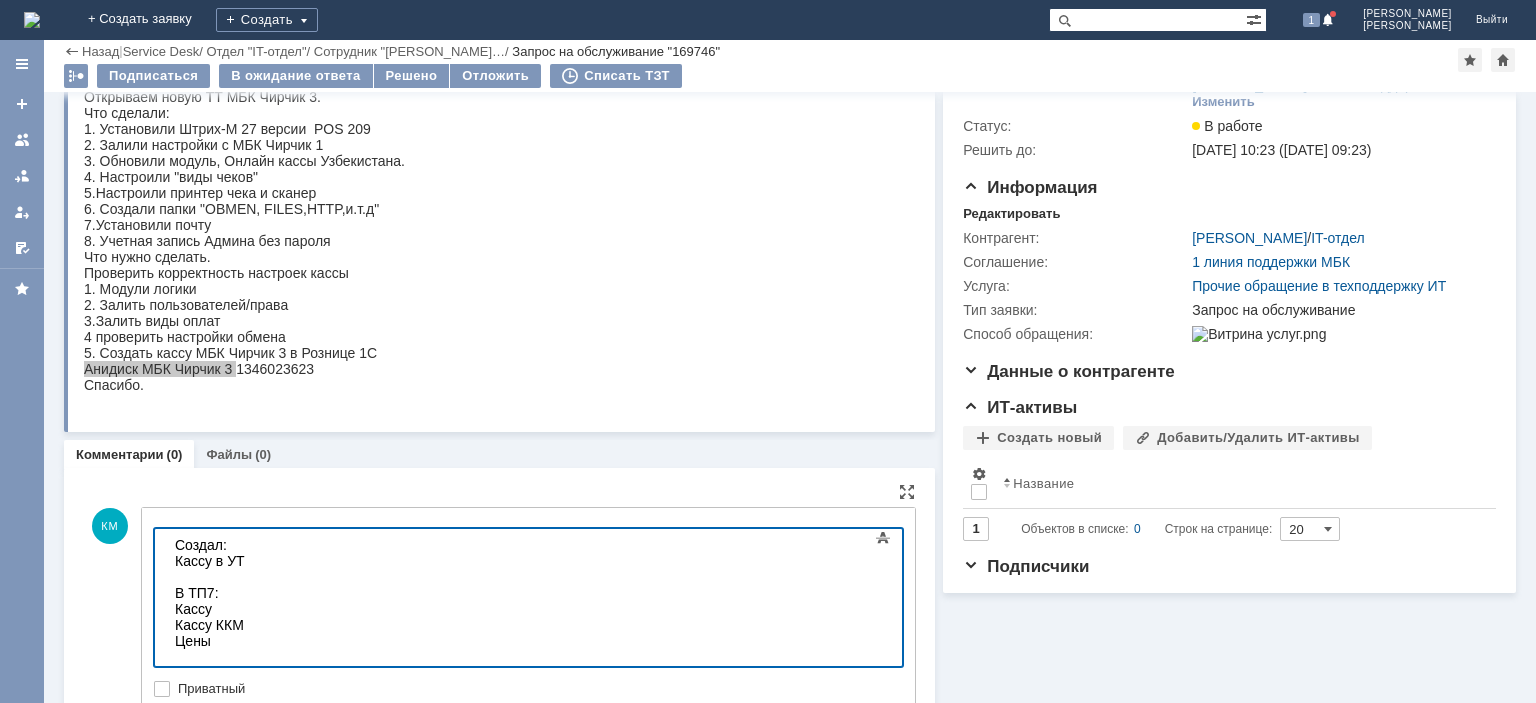 scroll, scrollTop: 219, scrollLeft: 0, axis: vertical 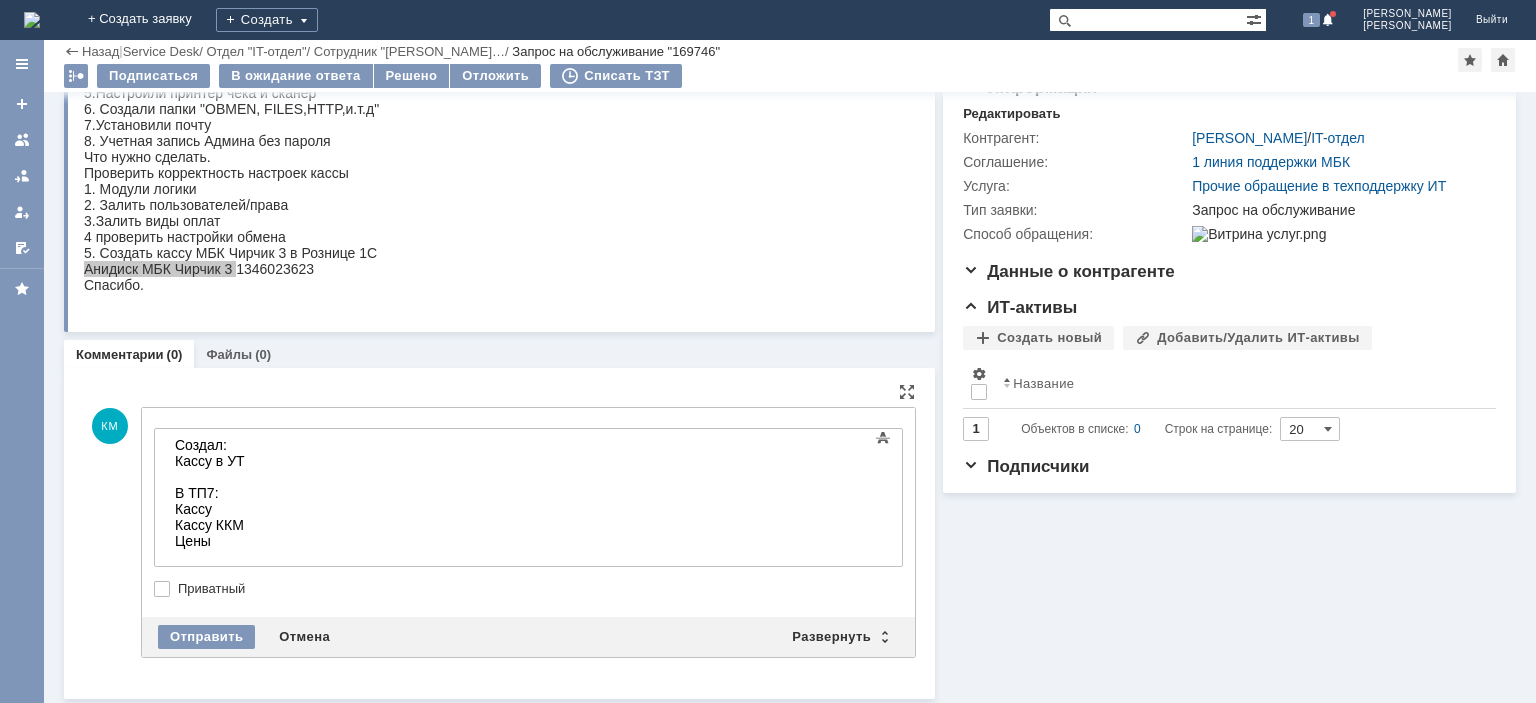 click on "Цены" at bounding box center [317, 541] 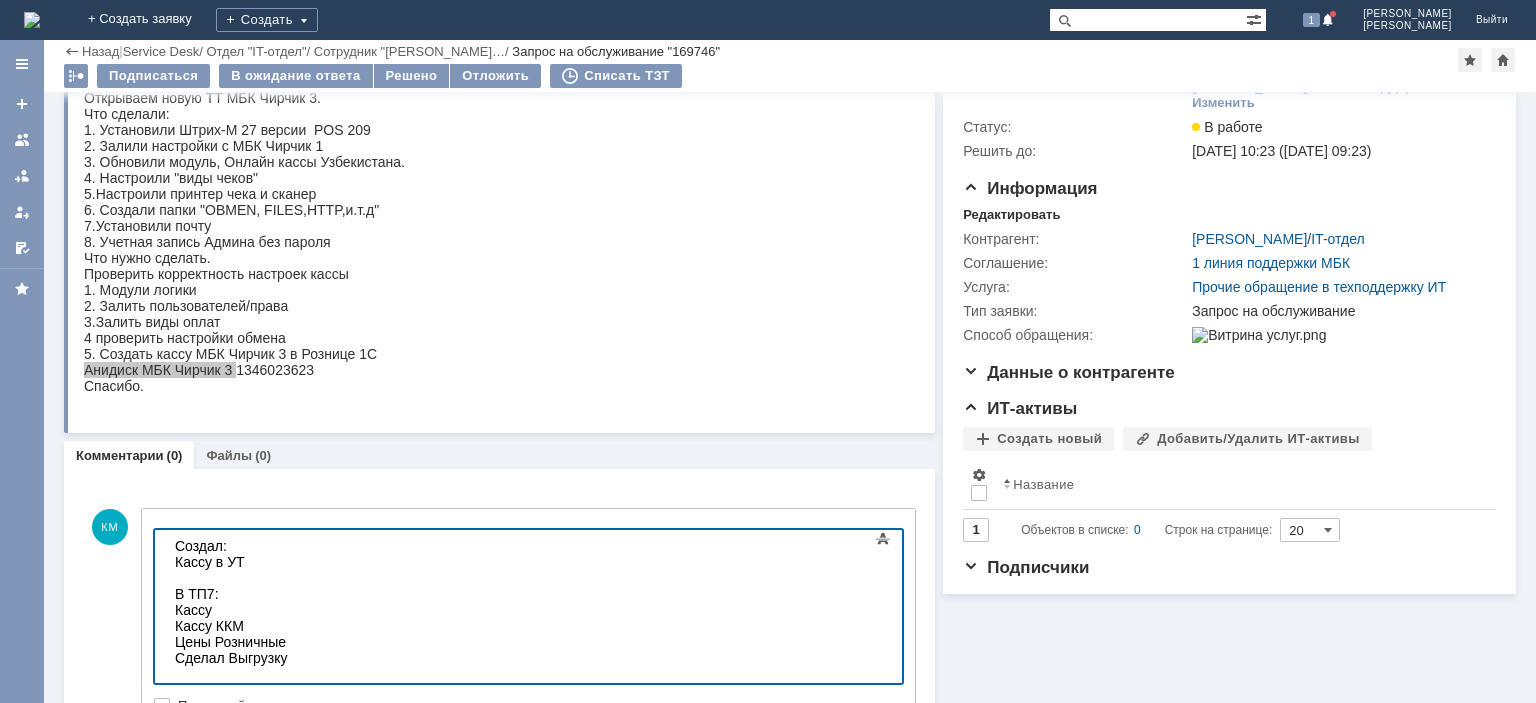 scroll, scrollTop: 0, scrollLeft: 0, axis: both 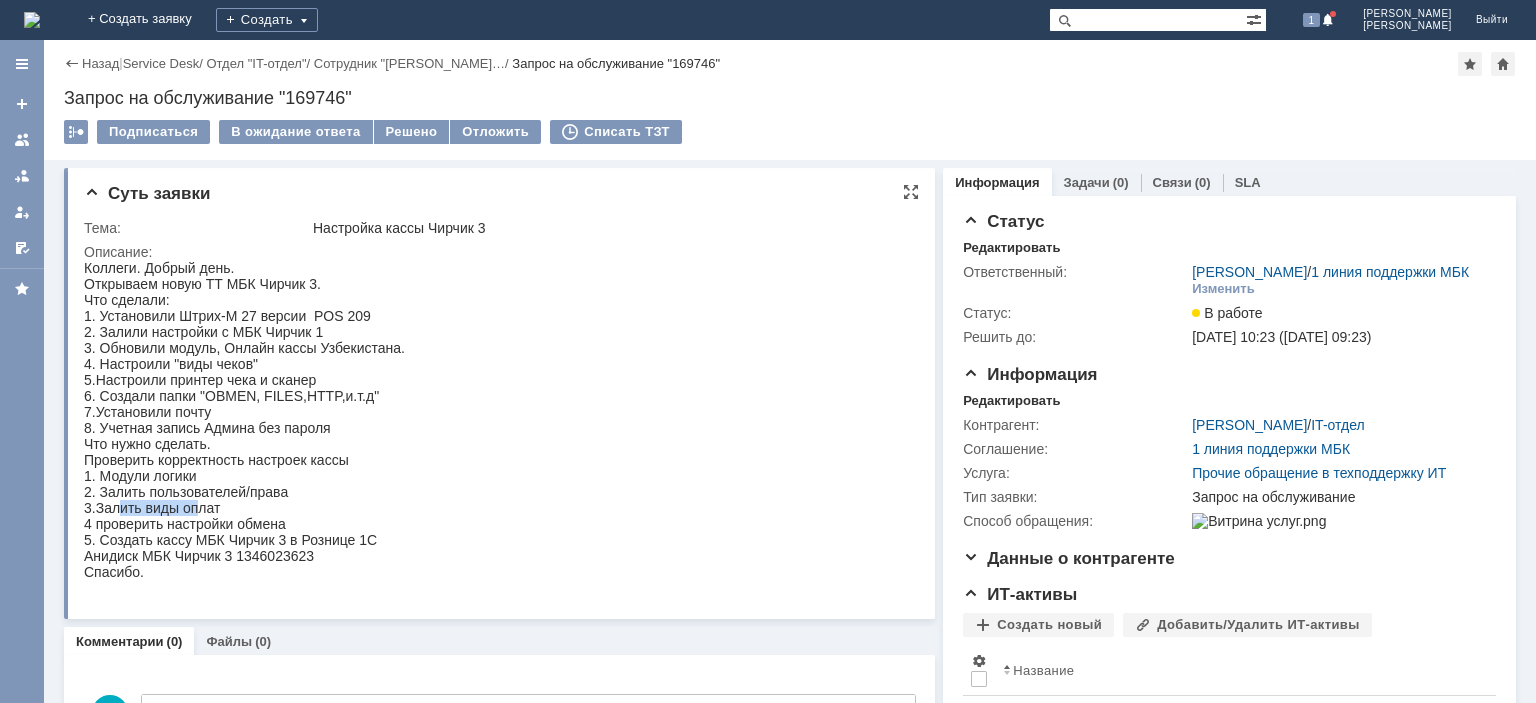 drag, startPoint x: 121, startPoint y: 522, endPoint x: 199, endPoint y: 518, distance: 78.10249 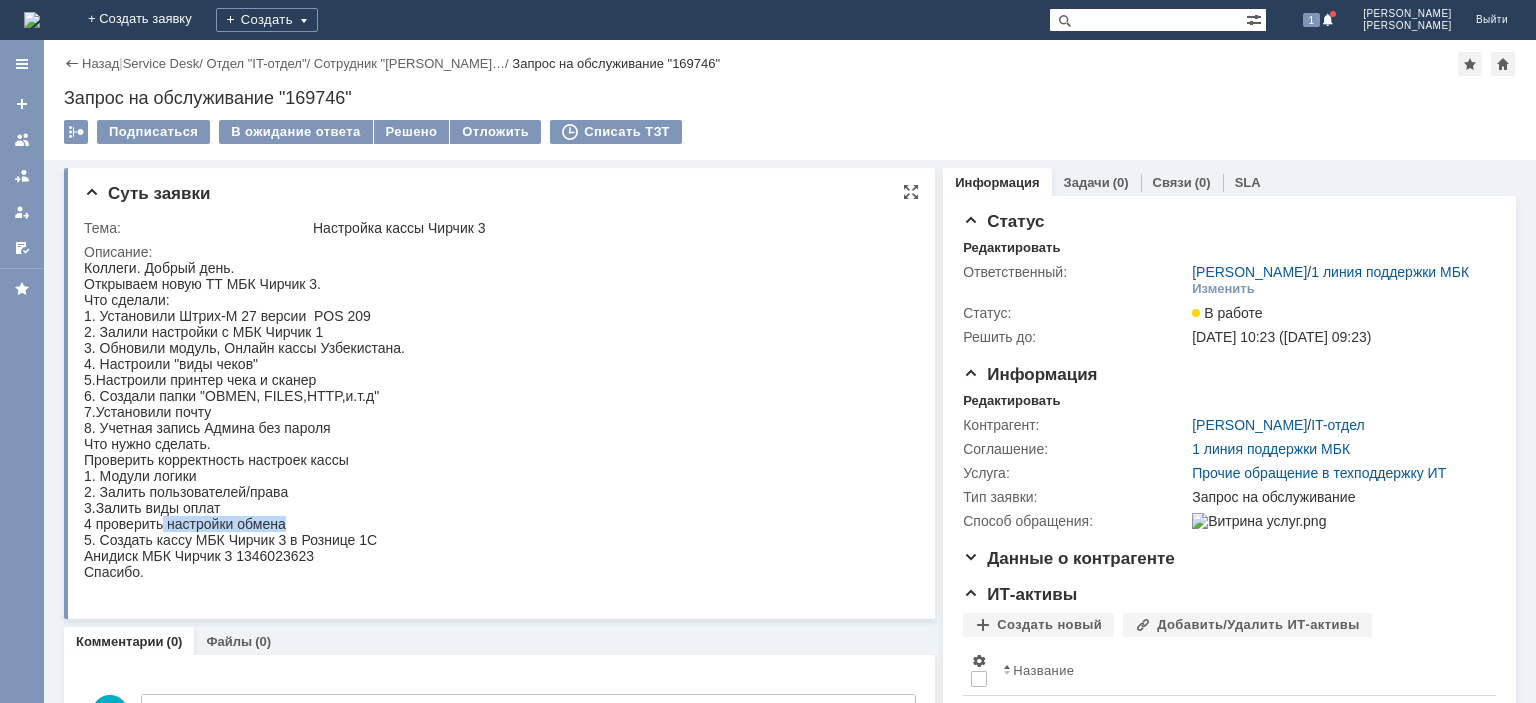 drag, startPoint x: 177, startPoint y: 536, endPoint x: 294, endPoint y: 542, distance: 117.15375 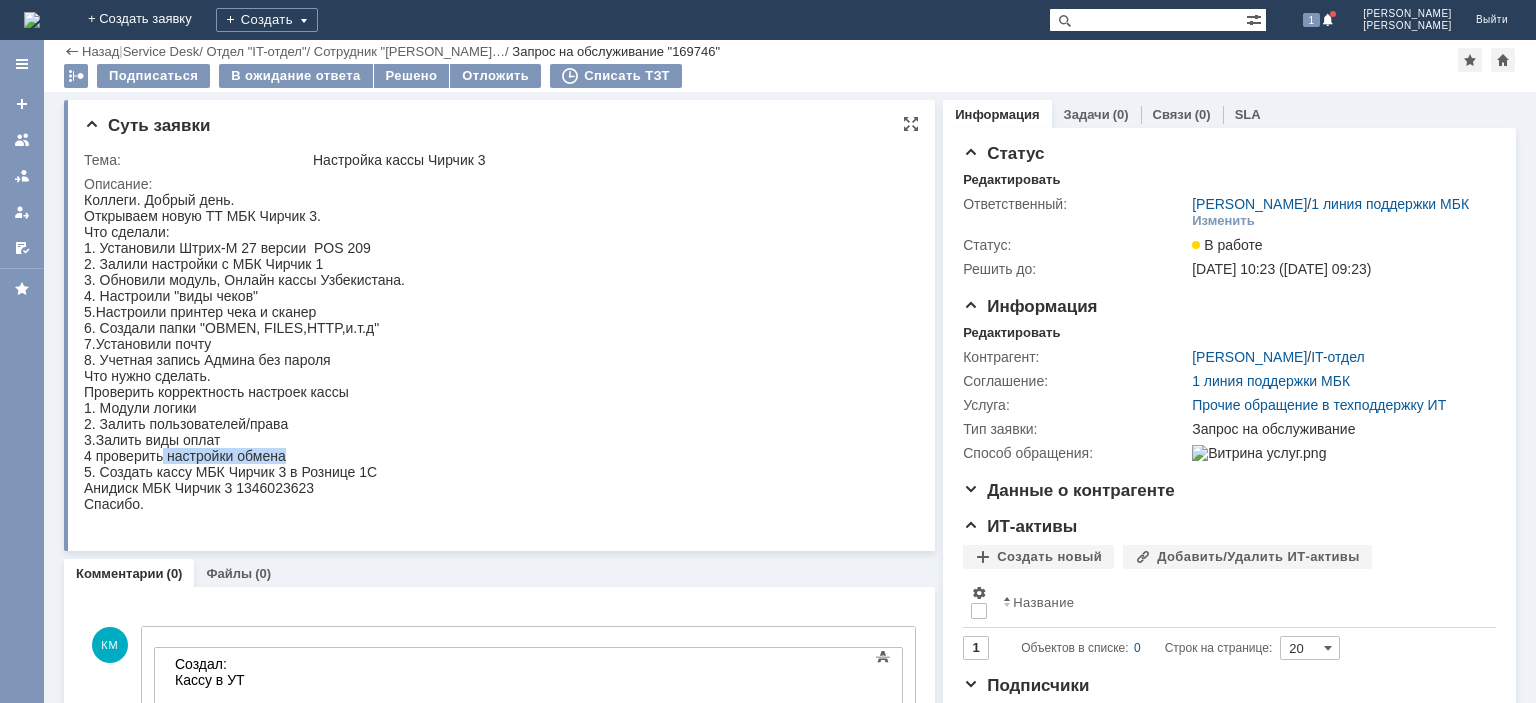 scroll, scrollTop: 101, scrollLeft: 0, axis: vertical 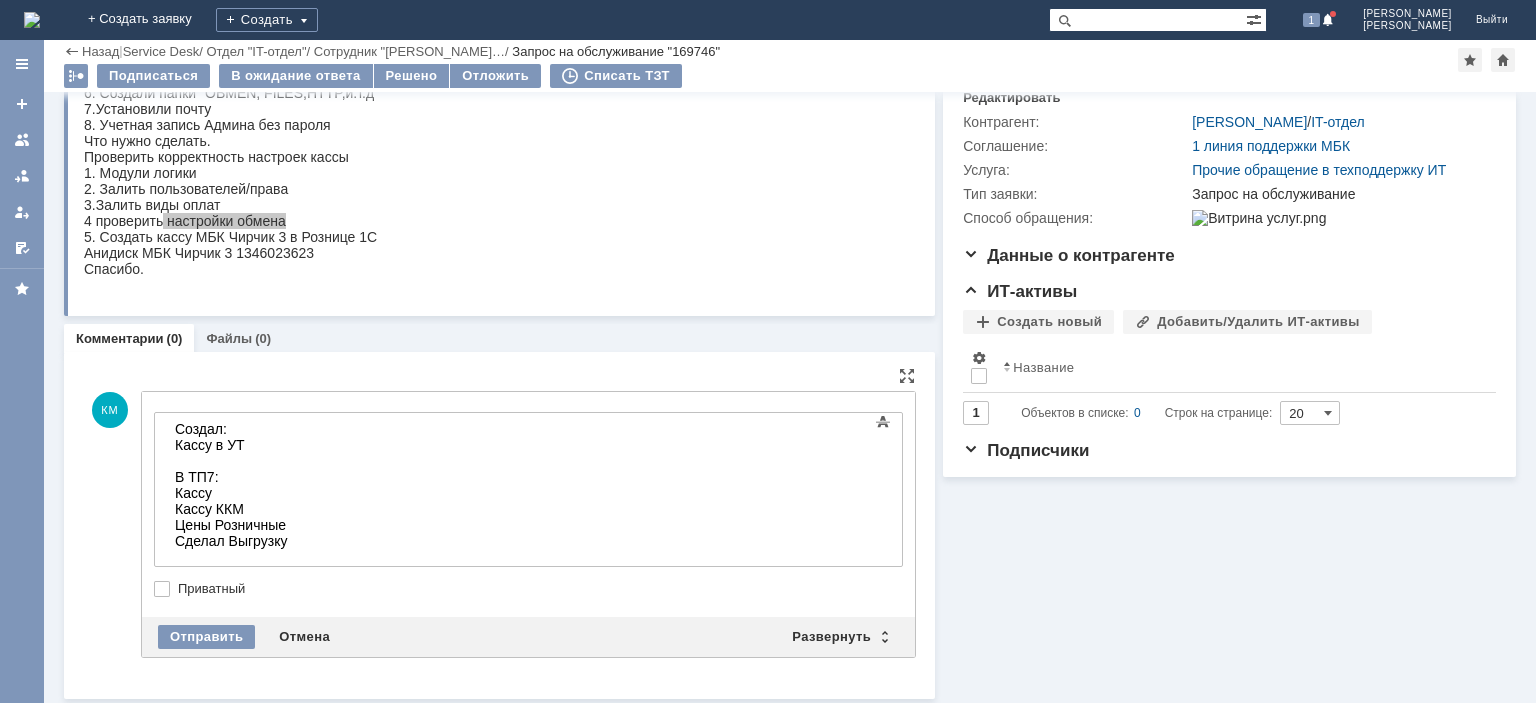 drag, startPoint x: 212, startPoint y: 480, endPoint x: 230, endPoint y: 468, distance: 21.633308 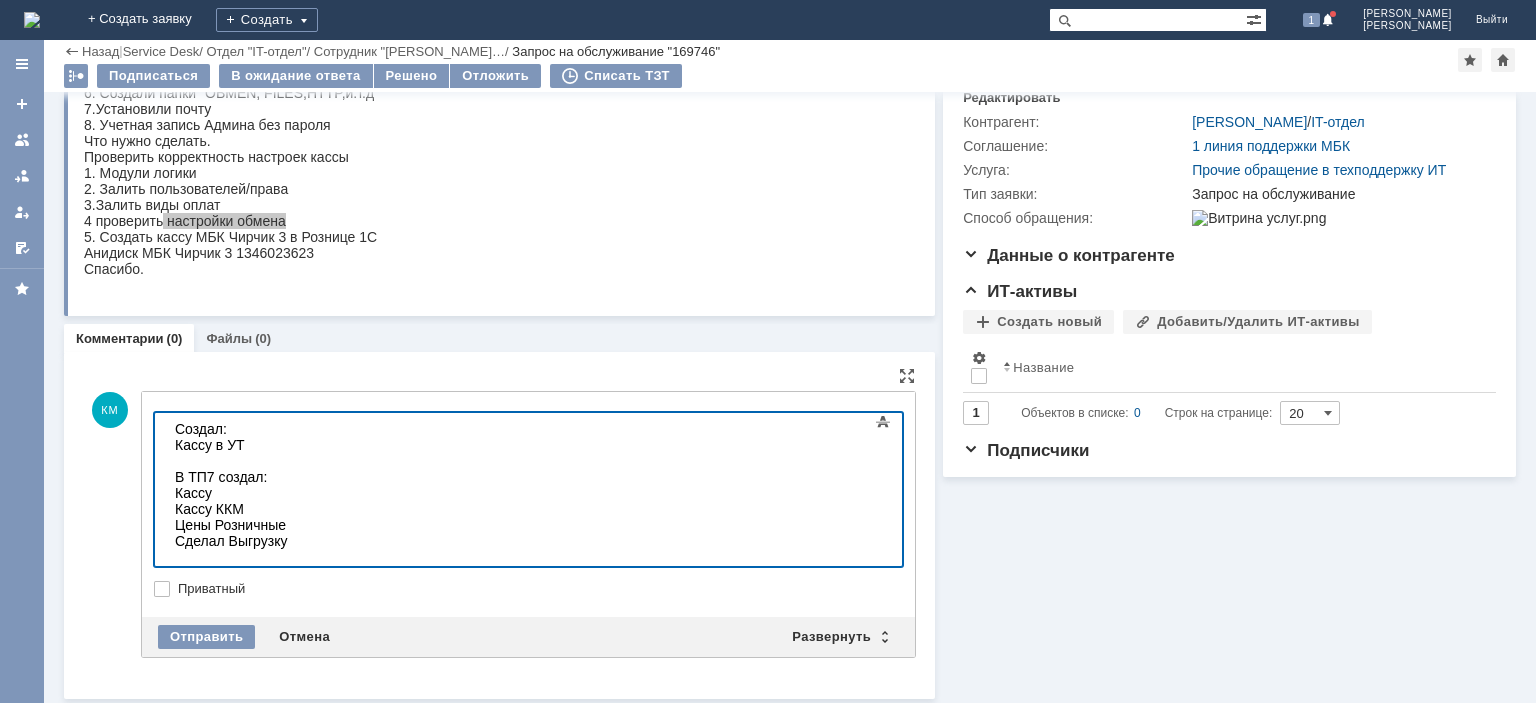 drag, startPoint x: 216, startPoint y: 494, endPoint x: 129, endPoint y: 493, distance: 87.005745 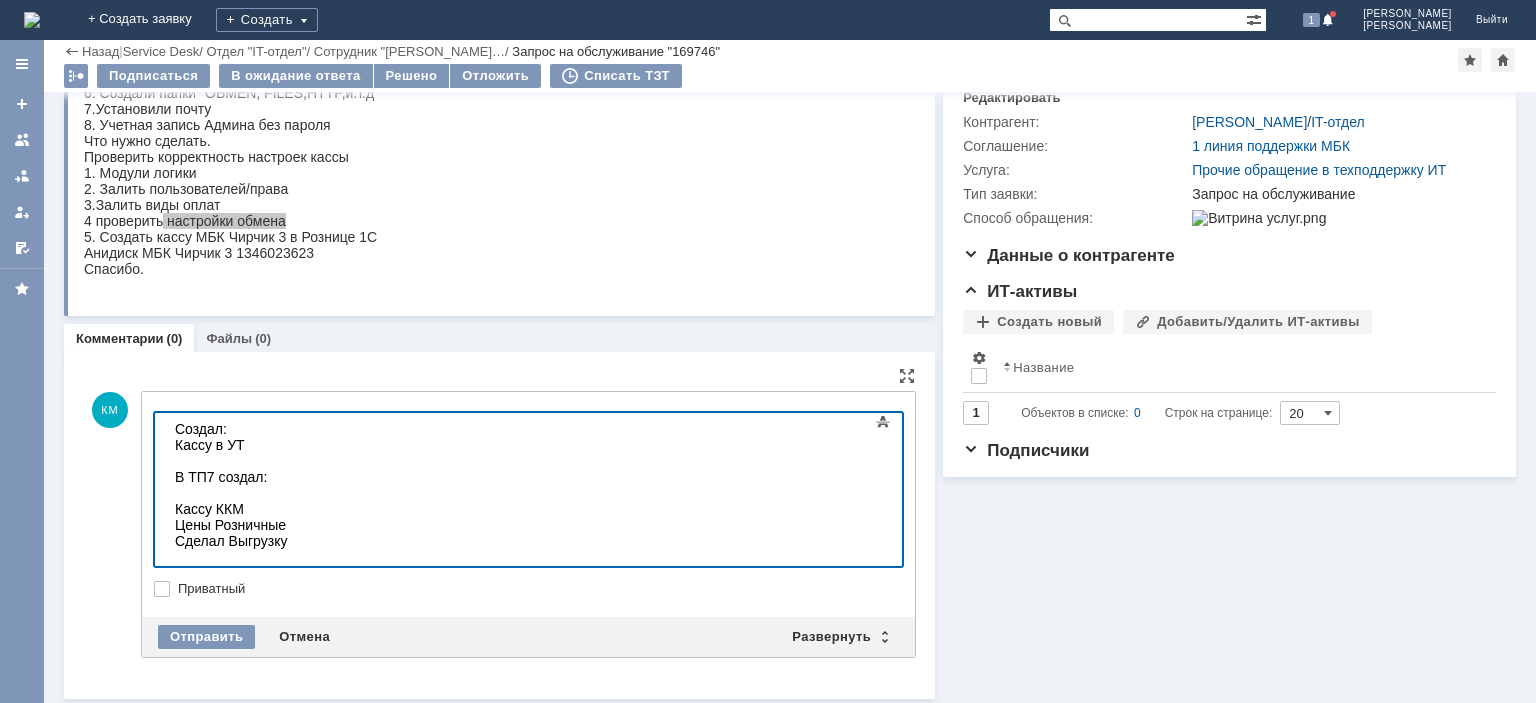click on "Цены Розничные Сделал Выгрузку" at bounding box center [317, 533] 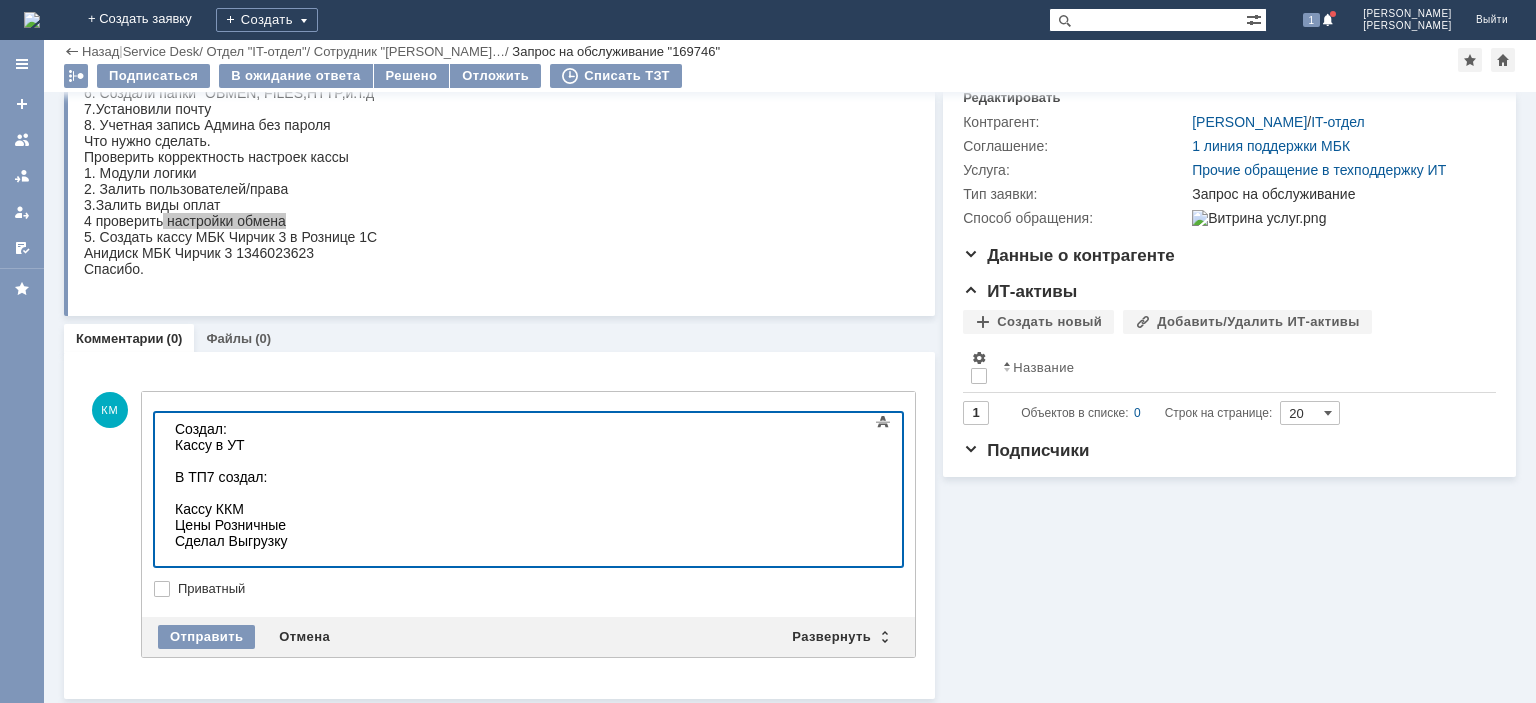 scroll, scrollTop: 34, scrollLeft: 0, axis: vertical 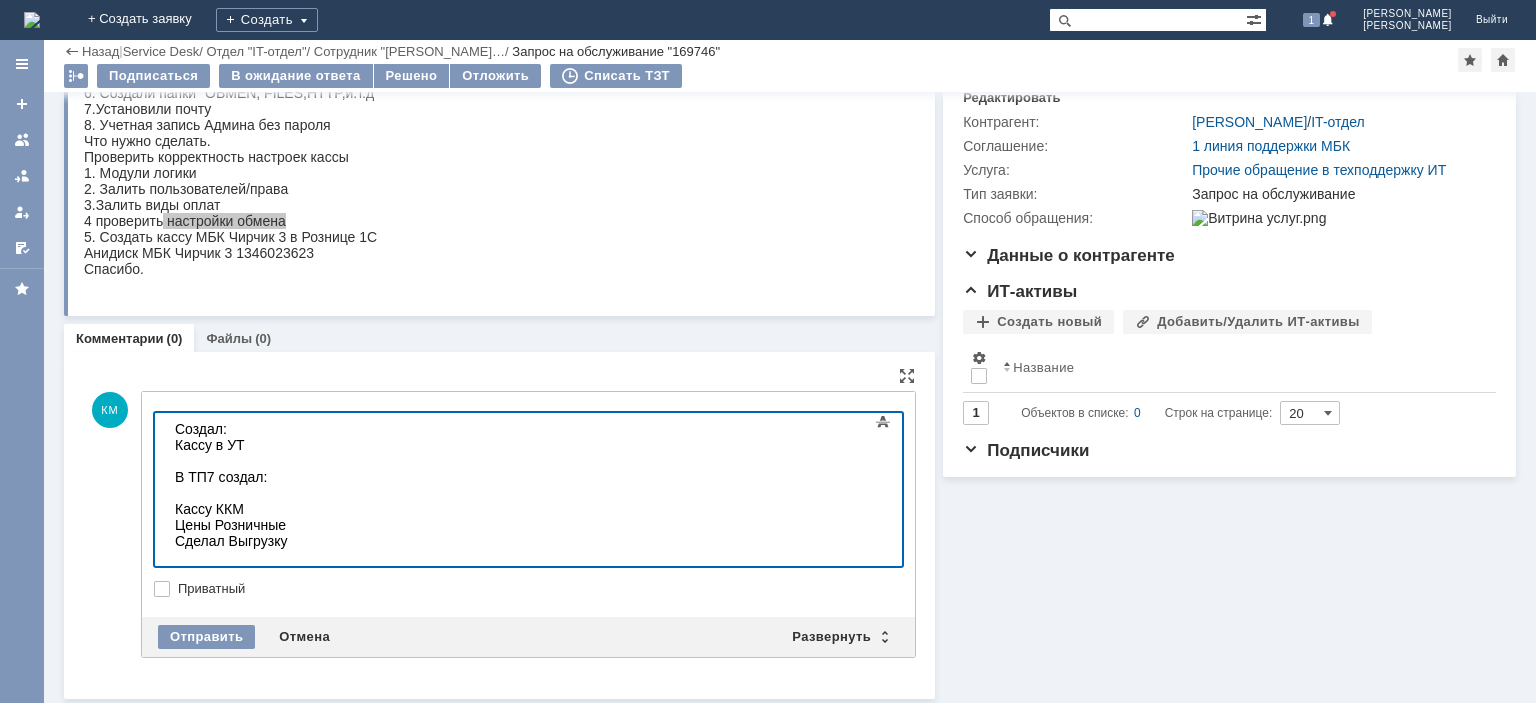 click on "Цены Розничные Сделал Выгрузку" at bounding box center [317, 533] 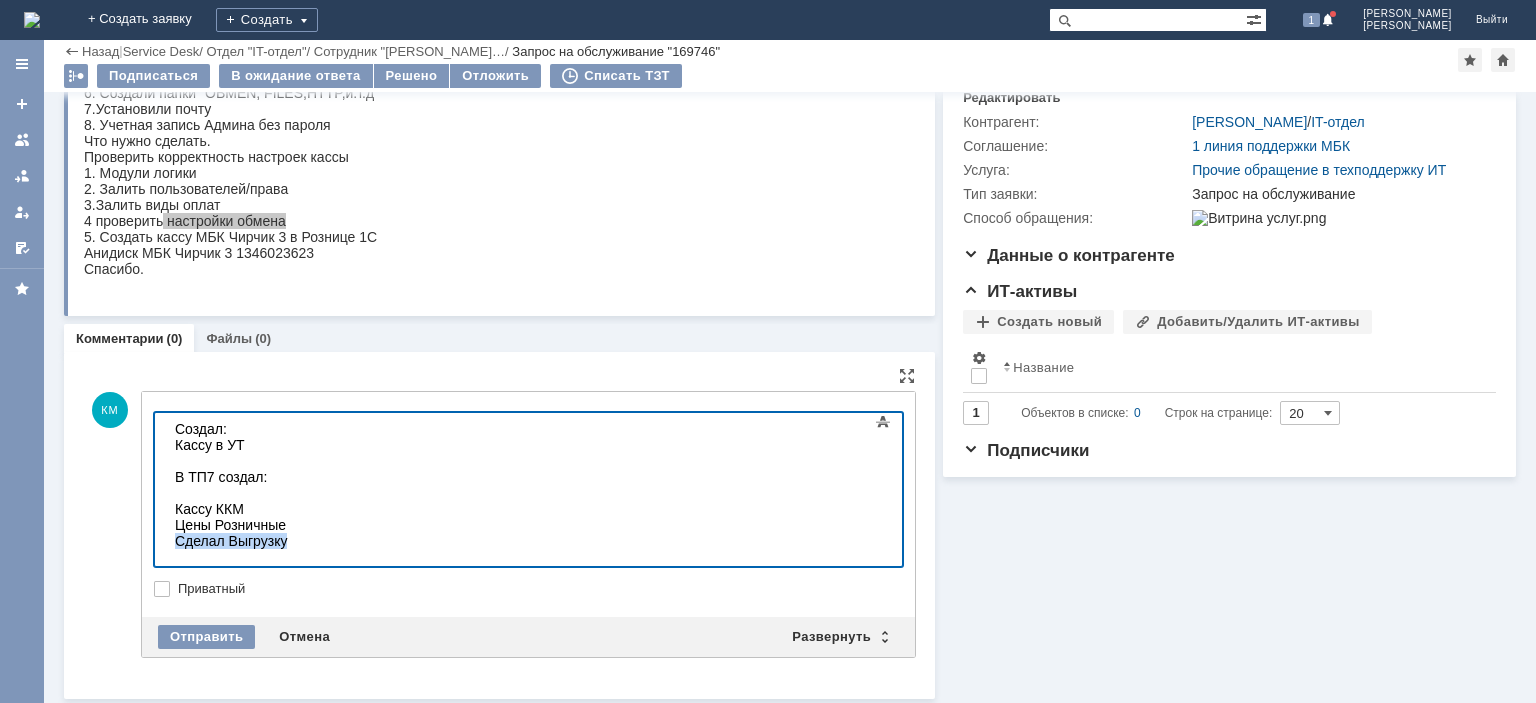 drag, startPoint x: 219, startPoint y: 552, endPoint x: 110, endPoint y: 553, distance: 109.004585 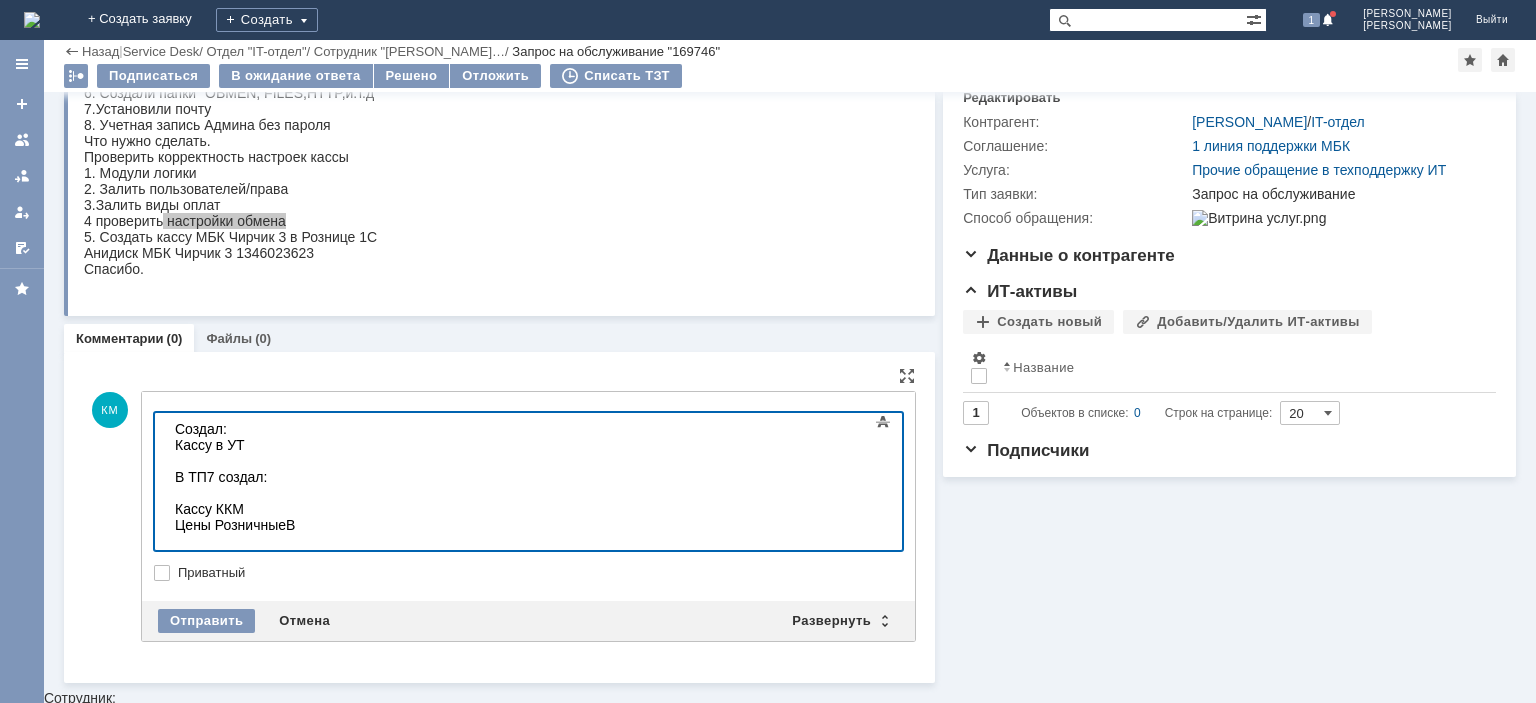 scroll, scrollTop: 219, scrollLeft: 0, axis: vertical 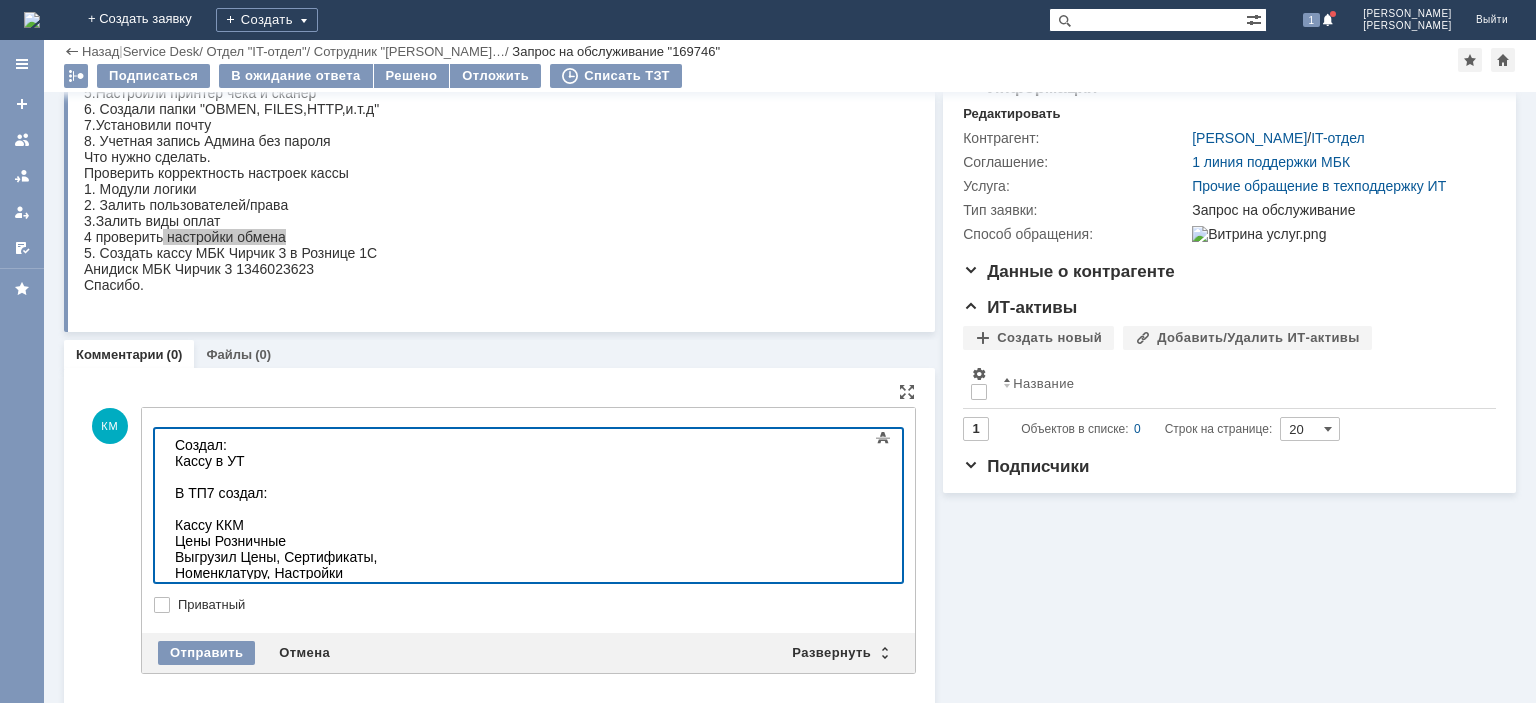 click on "В ТП7 создал: Кассу ККМ" at bounding box center [317, 509] 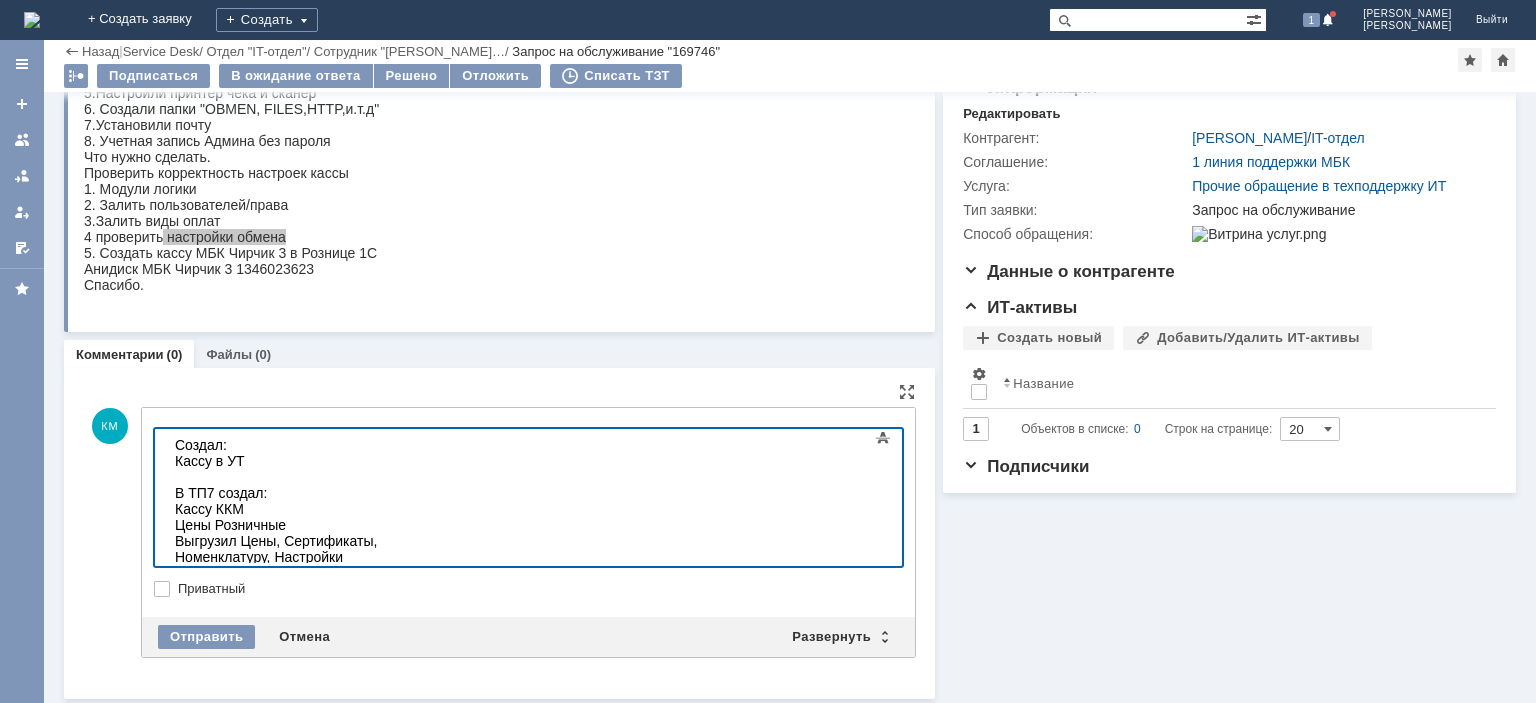 click on "Цены Розничные Выгрузил Цены, Сертификаты, Номенклатуру, Настройки" at bounding box center [317, 541] 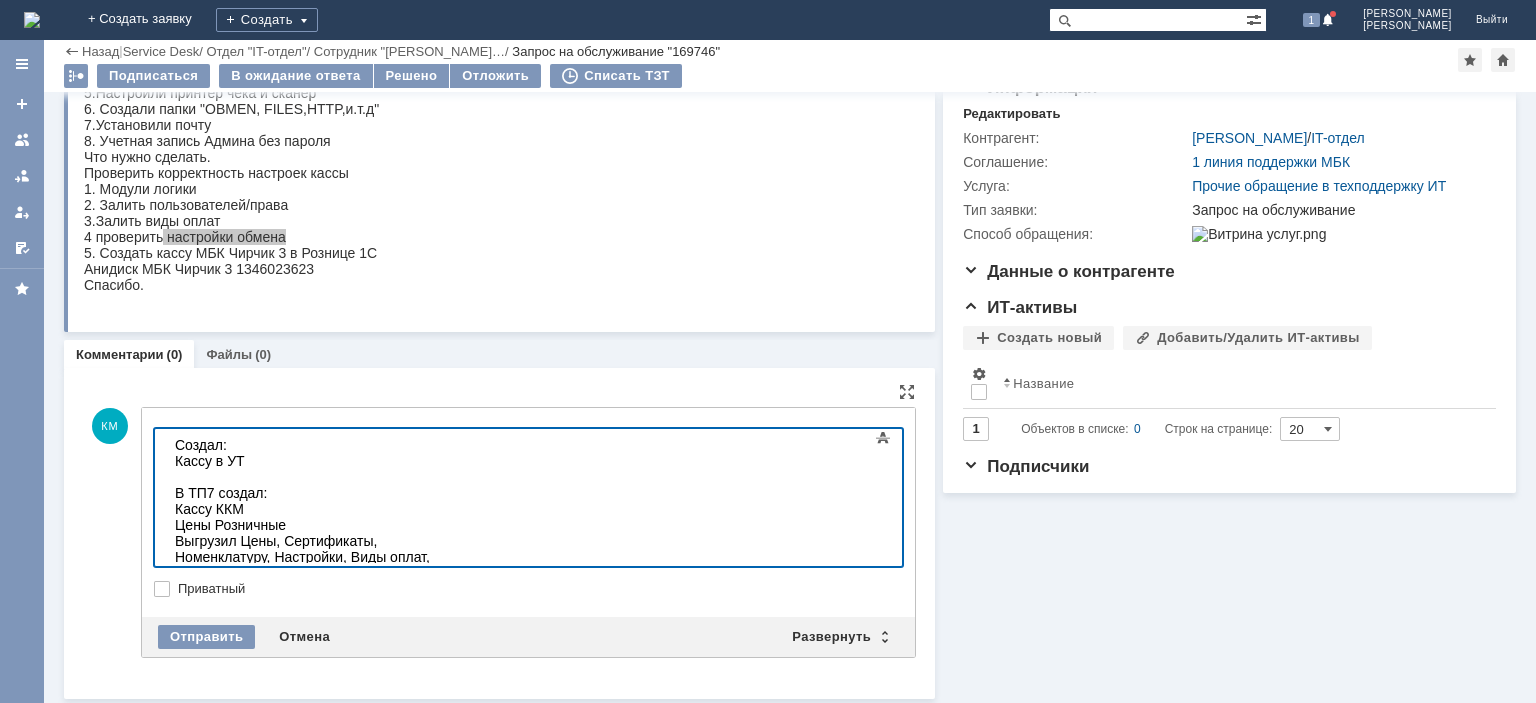 click on "Цены Розничные Выгрузил Цены, Сертификаты, Номенклатуру, Настройки, Виды оплат, Налоги, Скидки" at bounding box center (317, 549) 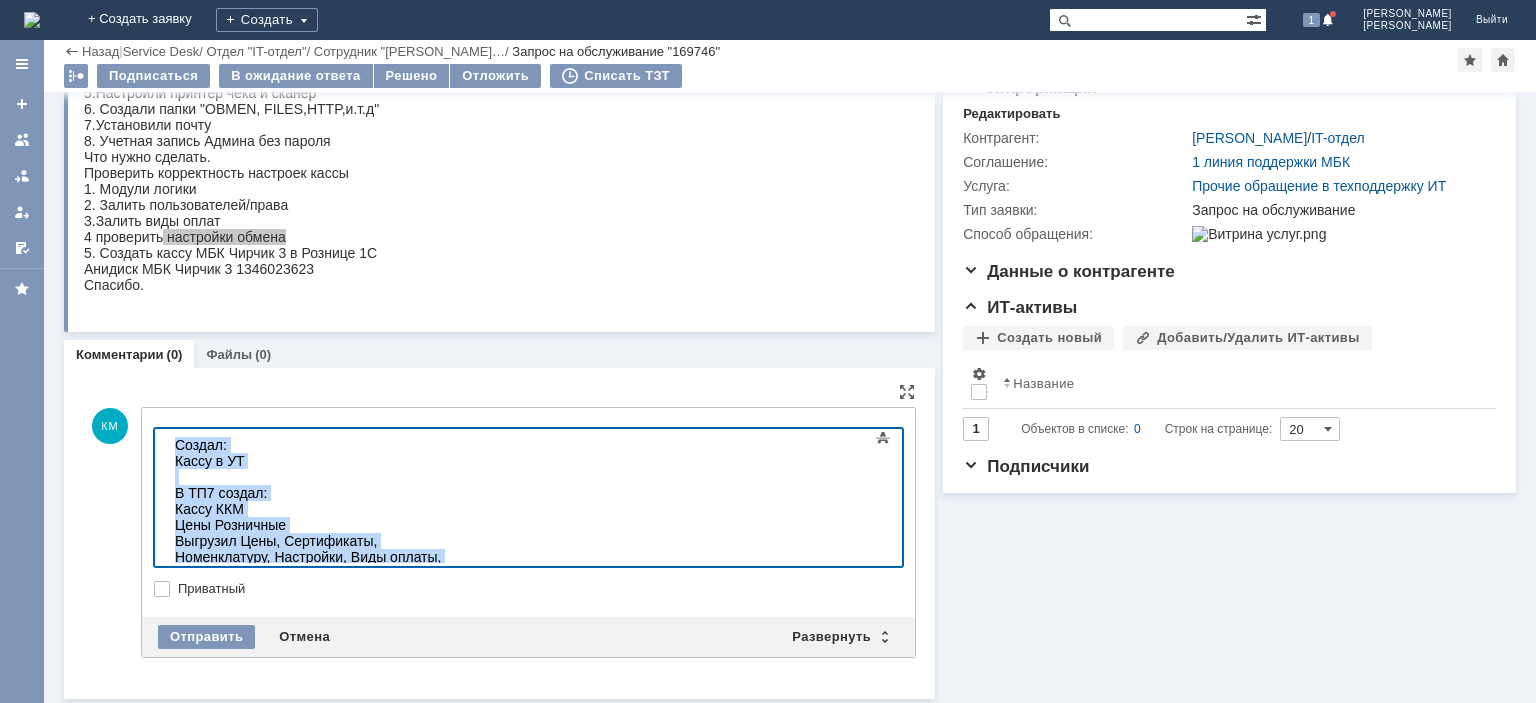 drag, startPoint x: 770, startPoint y: 552, endPoint x: 109, endPoint y: 446, distance: 669.4453 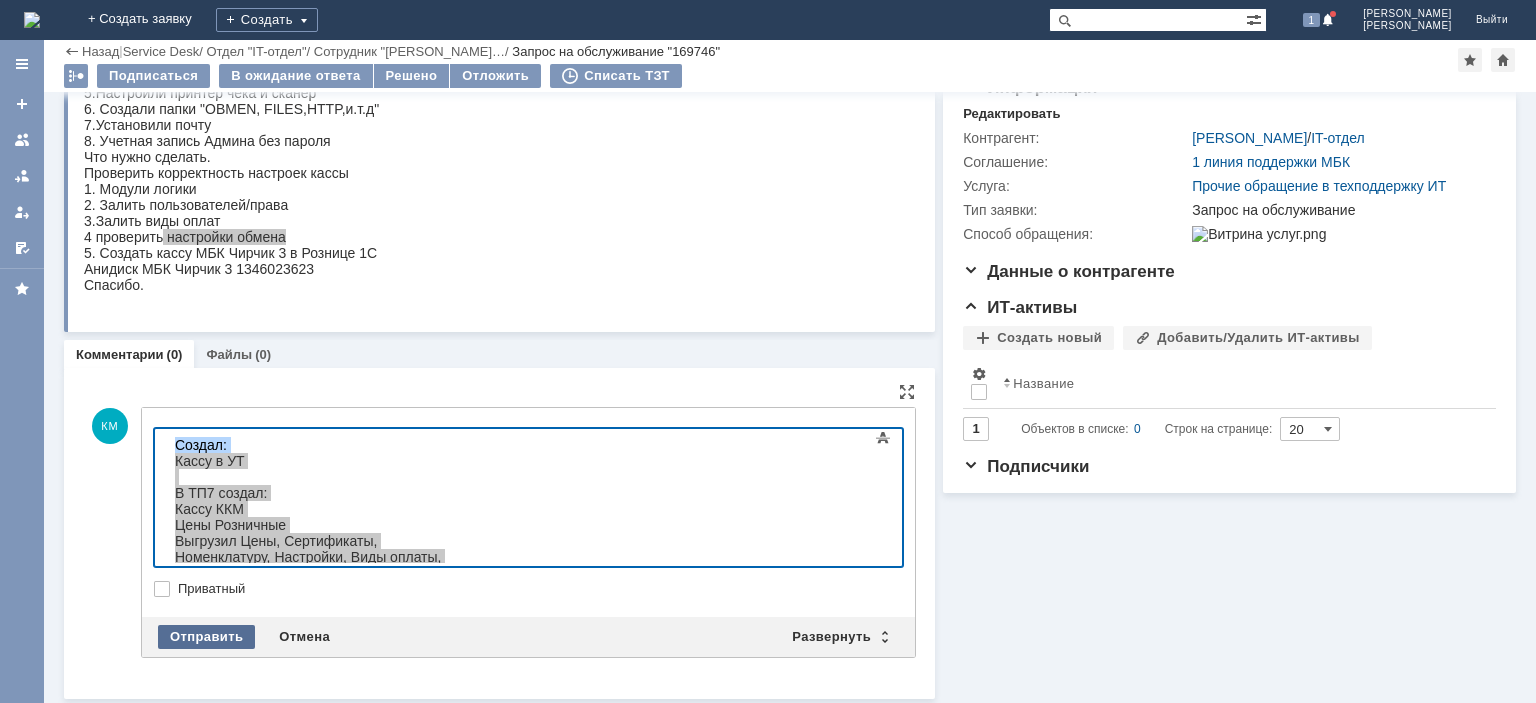 click on "Отправить" at bounding box center [206, 637] 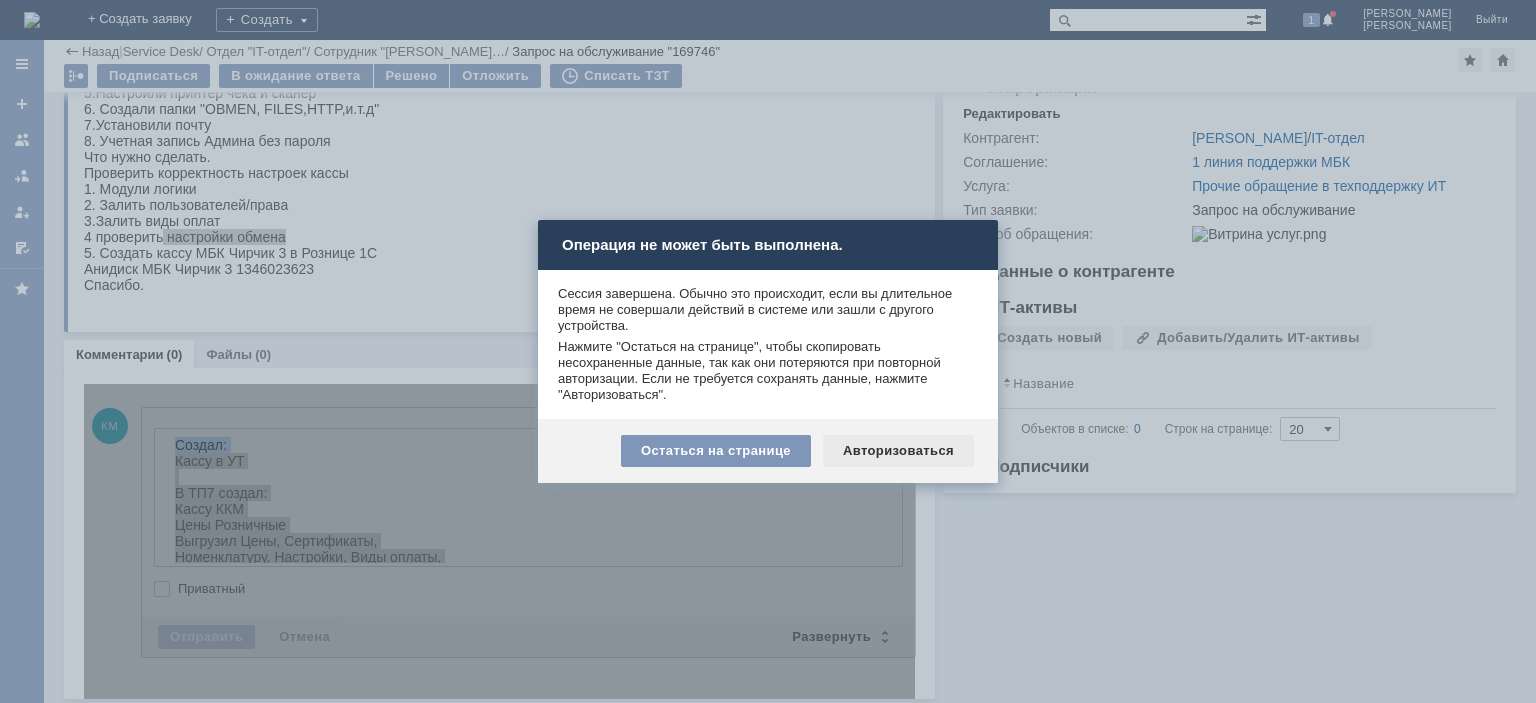 click on "Авторизоваться" at bounding box center [898, 451] 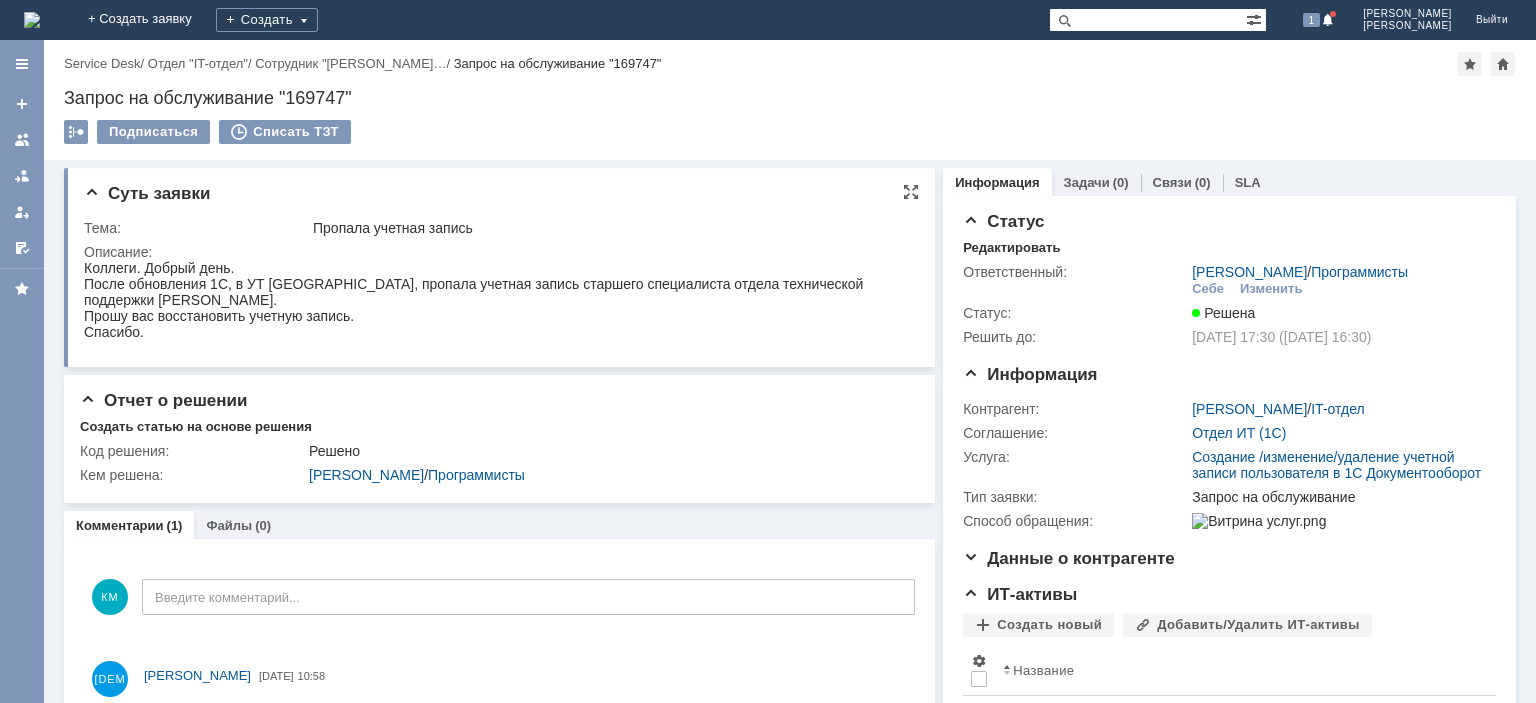 scroll, scrollTop: 0, scrollLeft: 0, axis: both 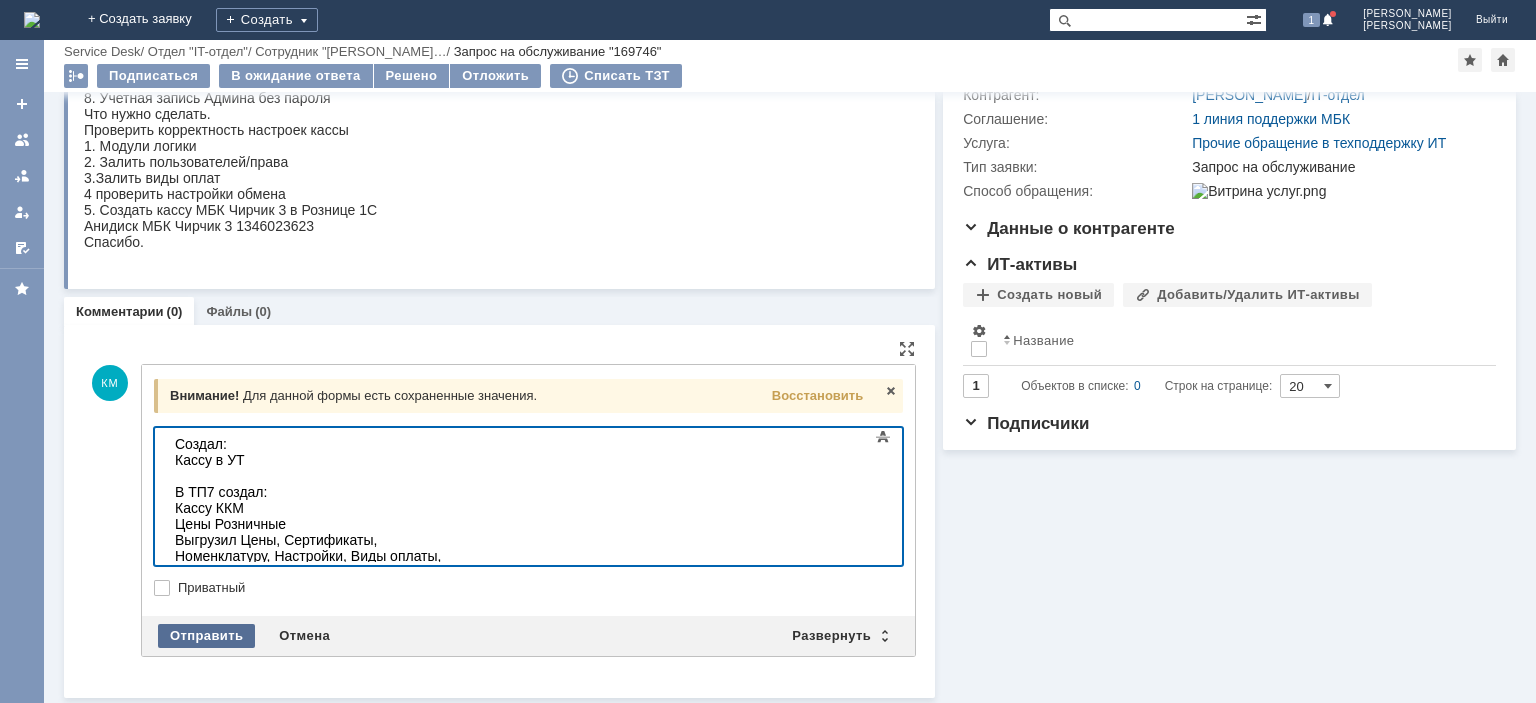 click on "Отправить" at bounding box center (206, 636) 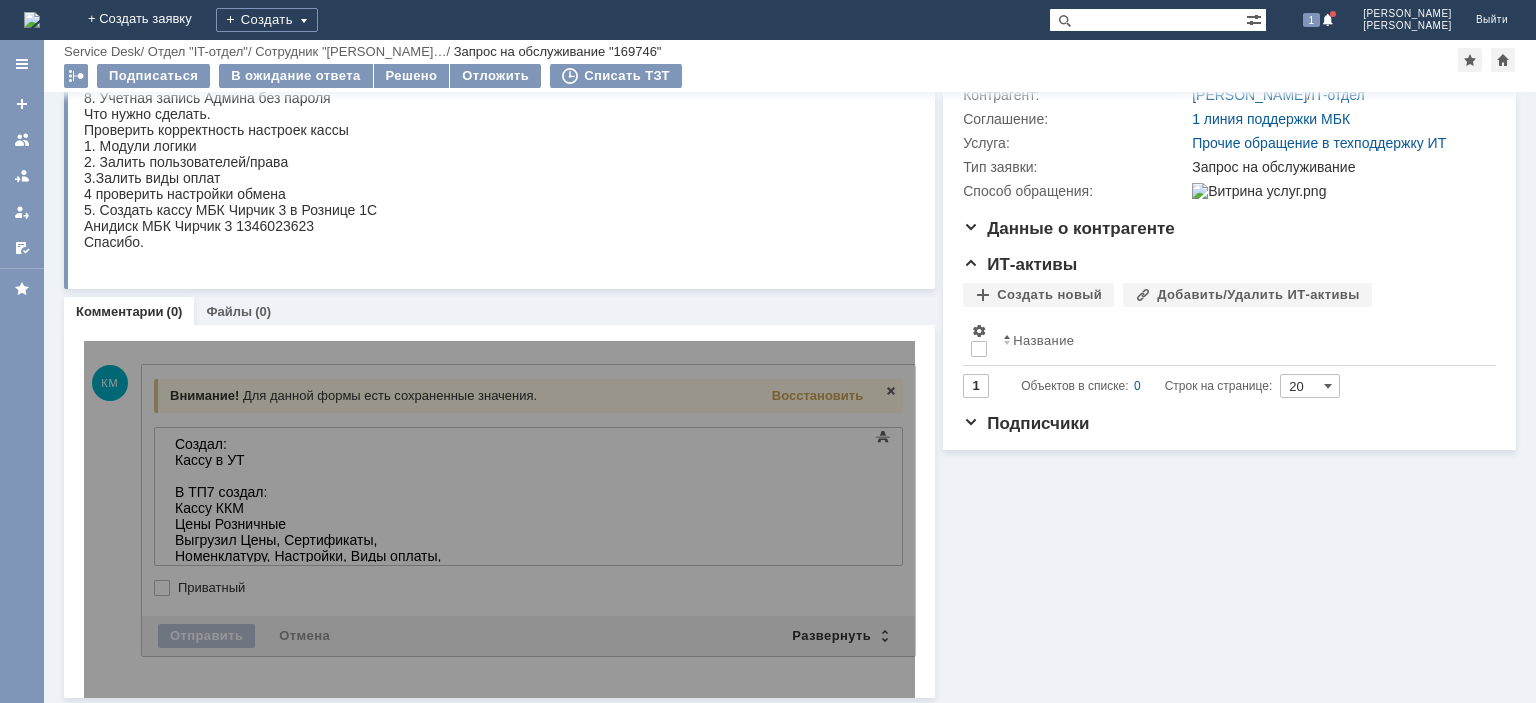 scroll, scrollTop: 46, scrollLeft: 0, axis: vertical 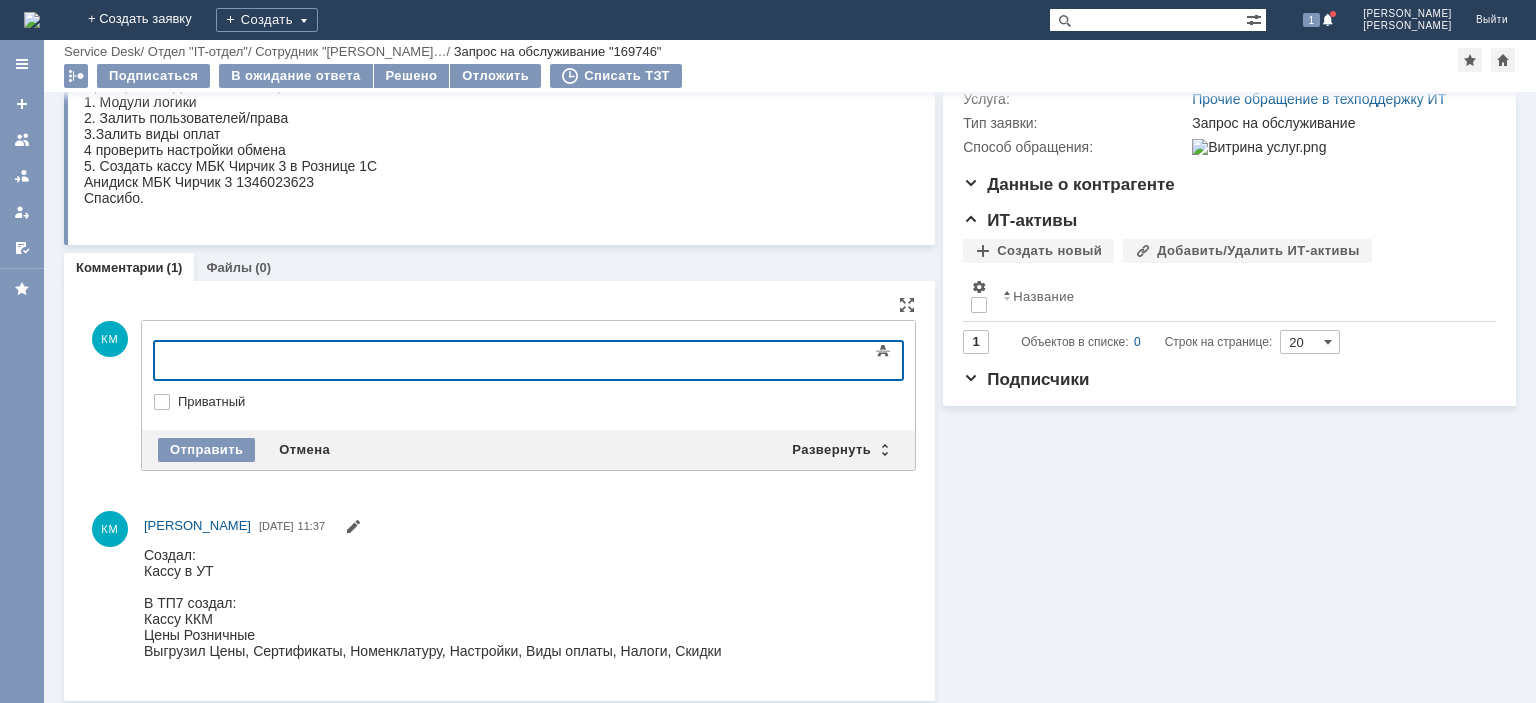 type 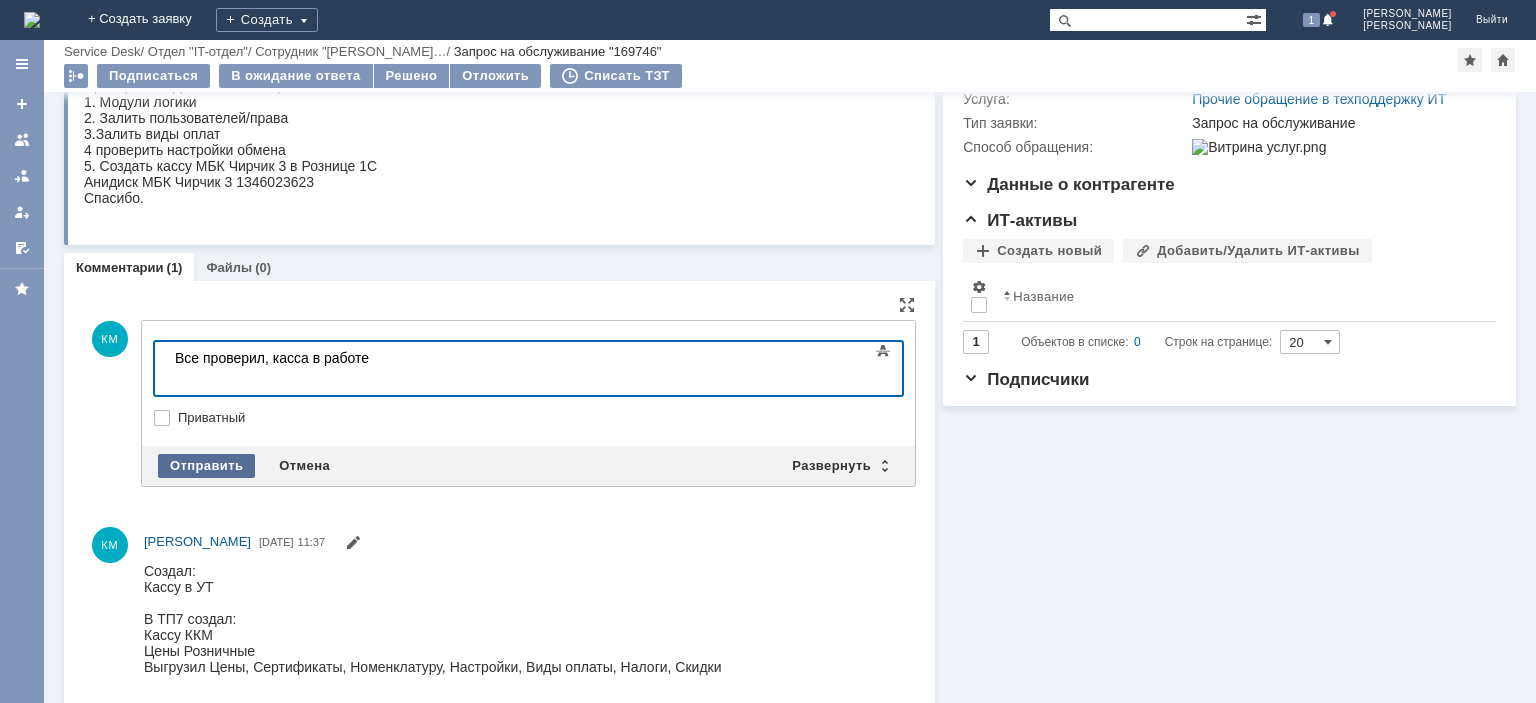 click on "Отправить" at bounding box center [206, 466] 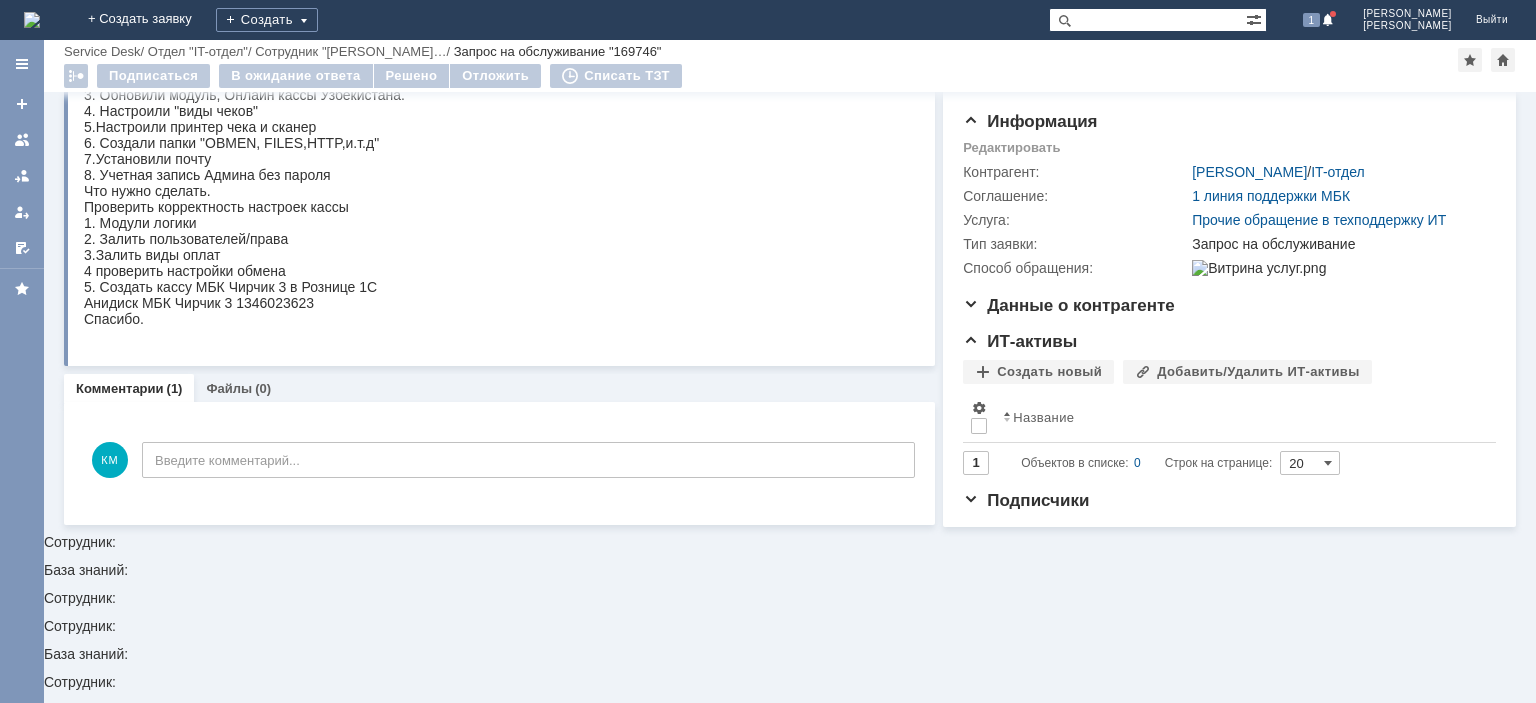 scroll, scrollTop: 46, scrollLeft: 0, axis: vertical 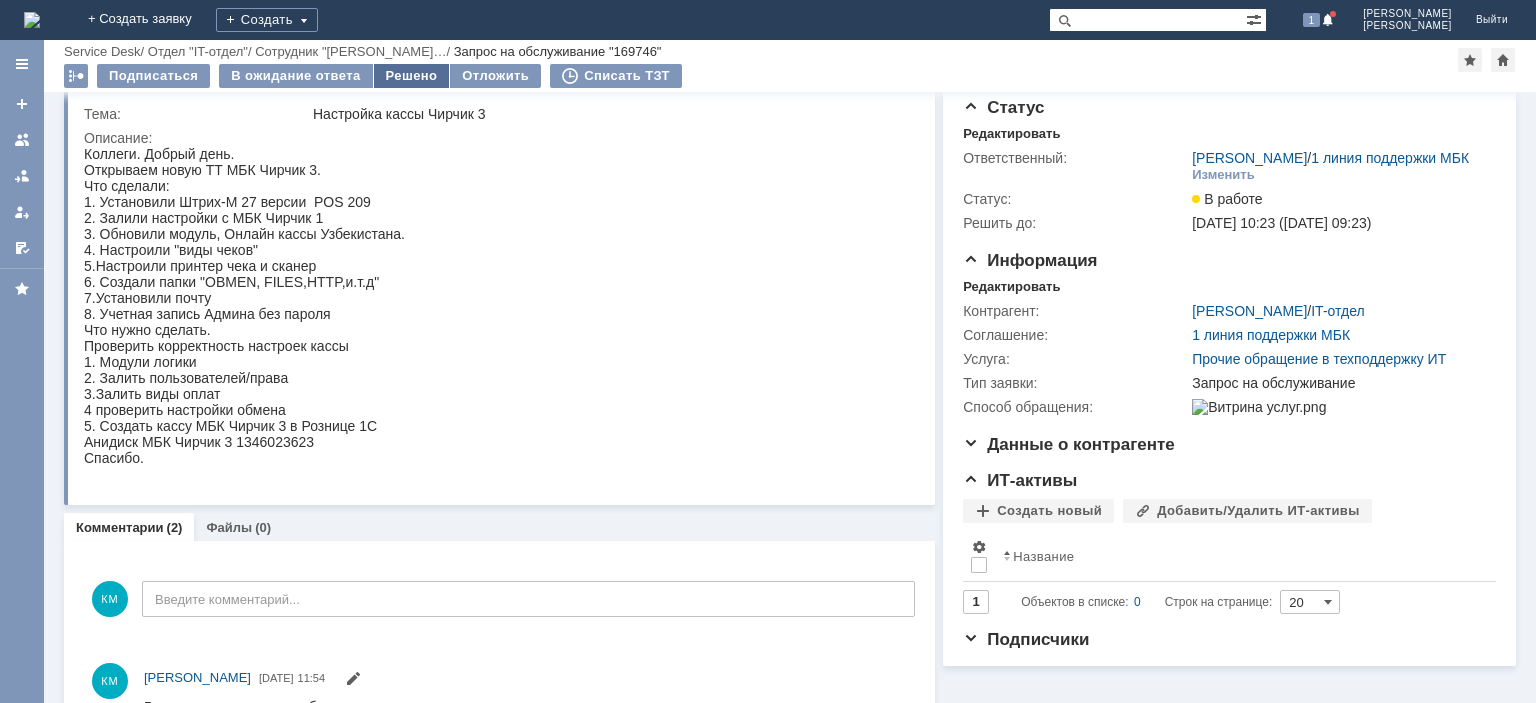 click on "Решено" at bounding box center [412, 76] 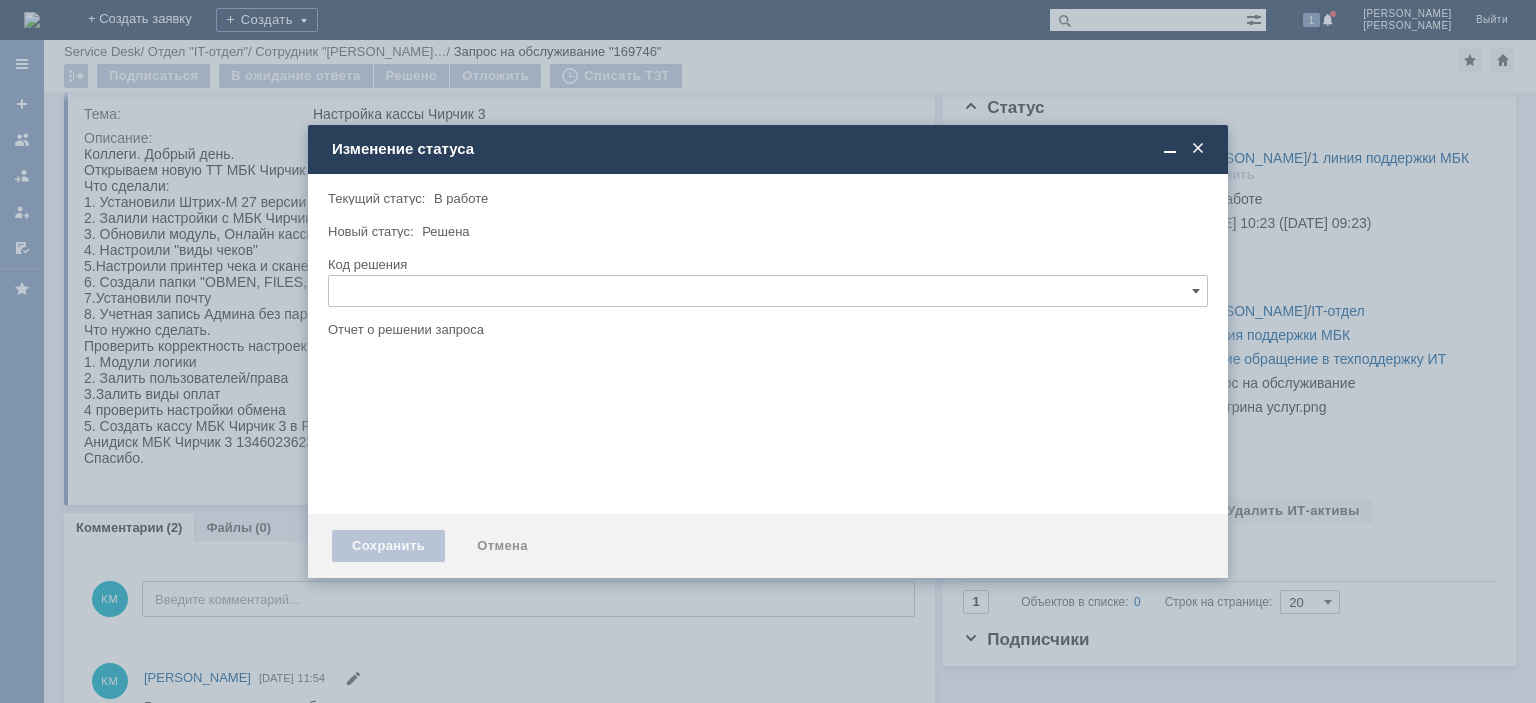 scroll, scrollTop: 0, scrollLeft: 0, axis: both 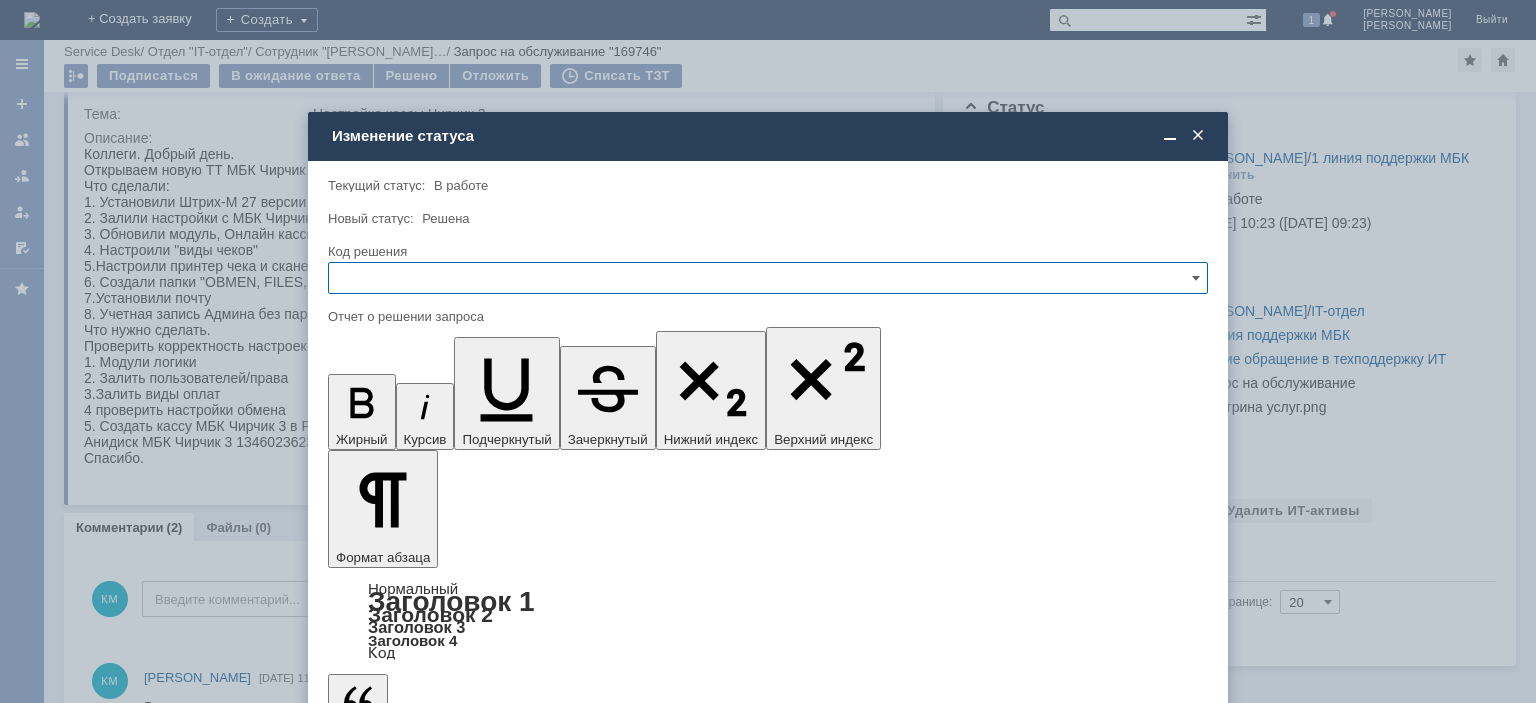click at bounding box center (768, 278) 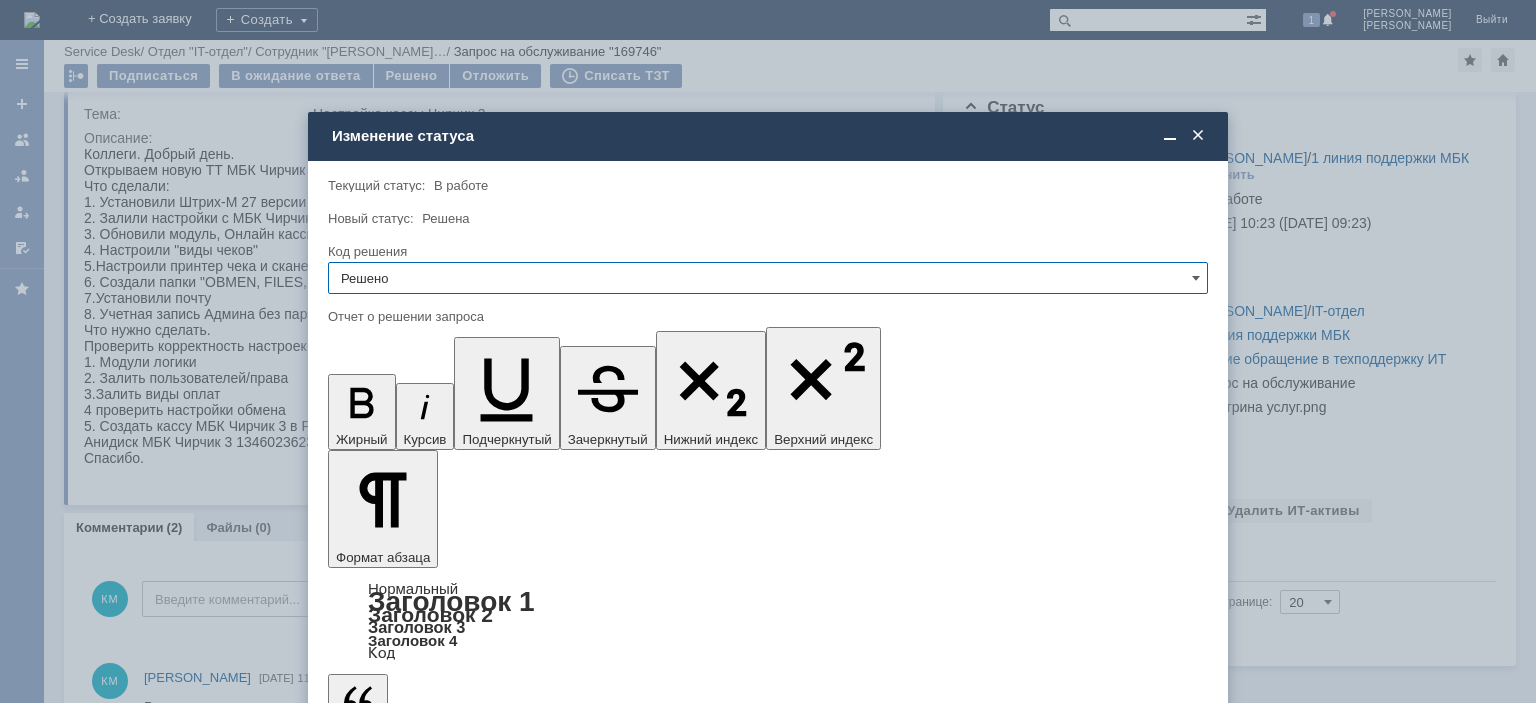 type on "Решено" 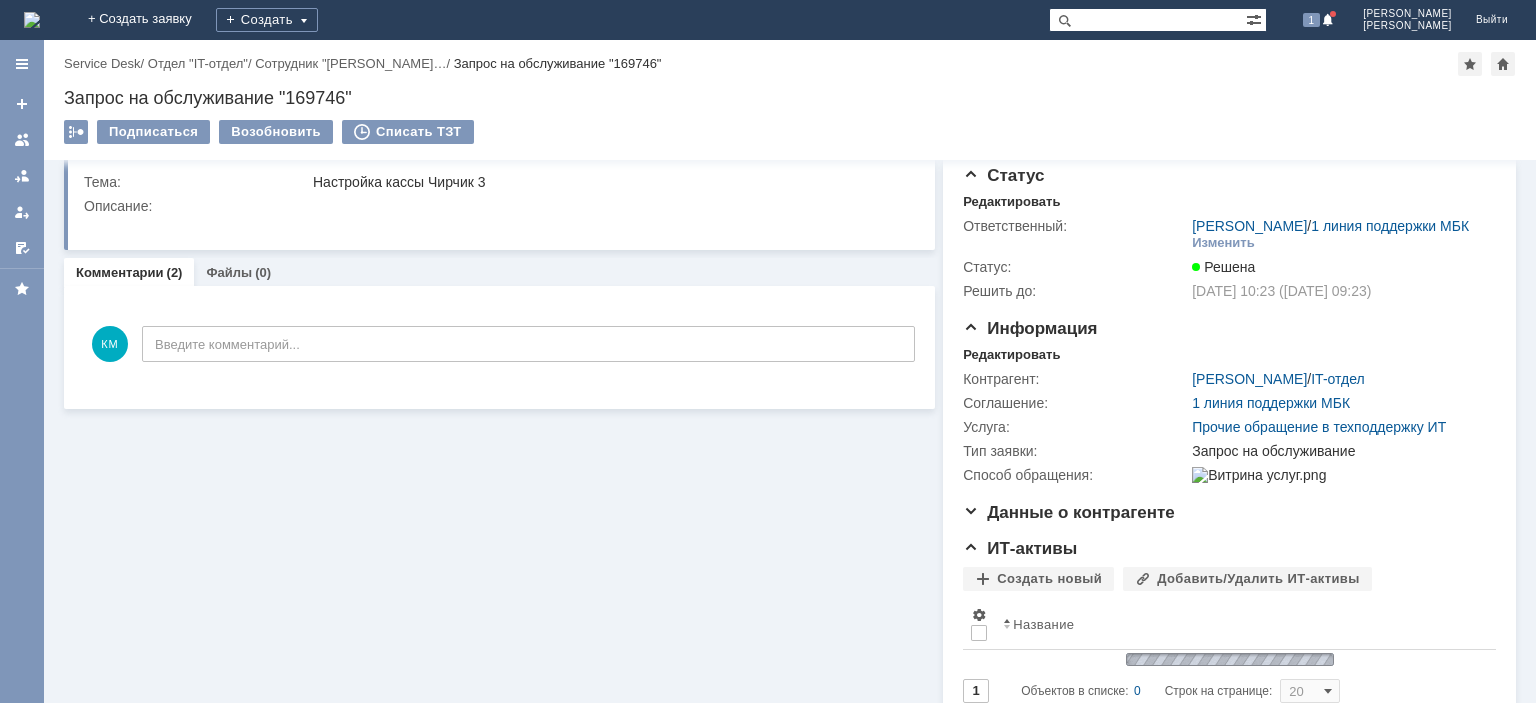 scroll, scrollTop: 0, scrollLeft: 0, axis: both 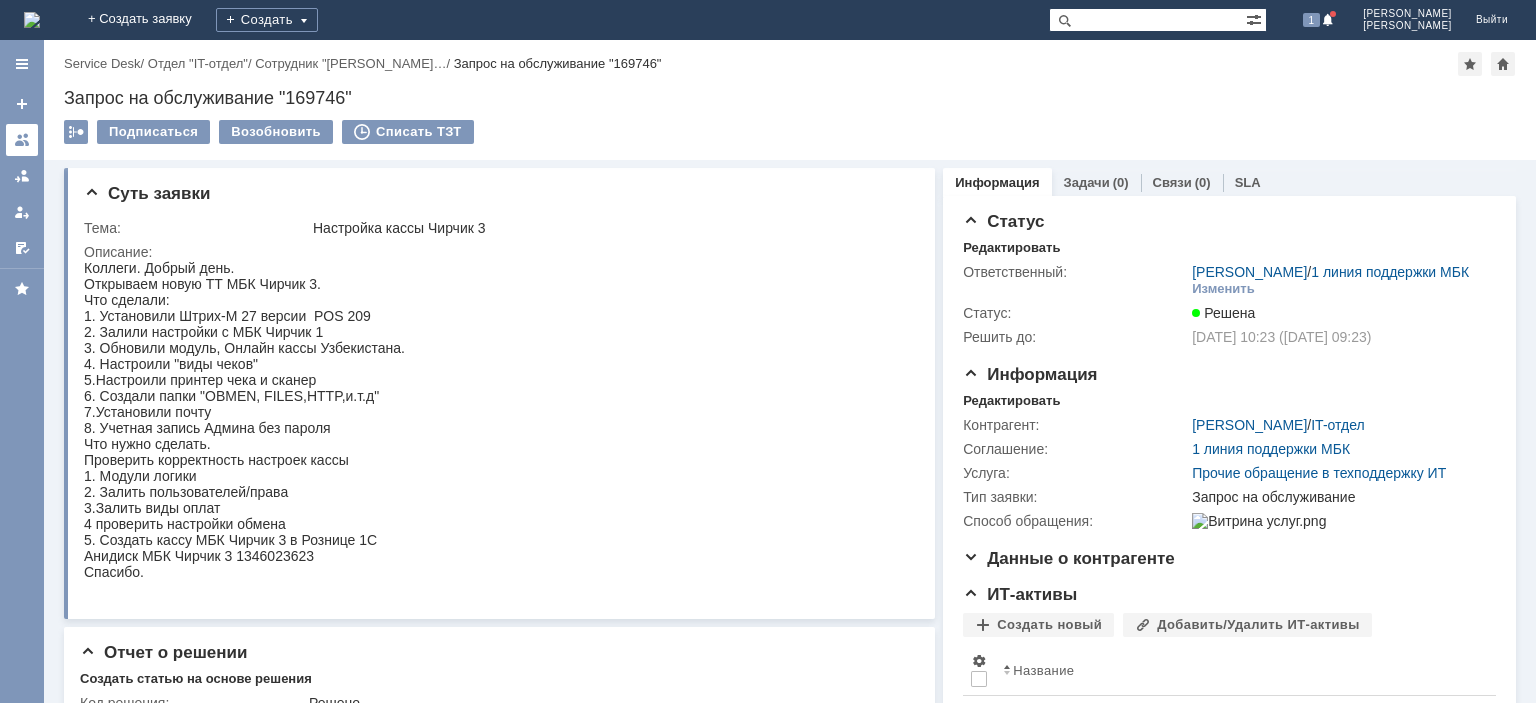 click at bounding box center [22, 140] 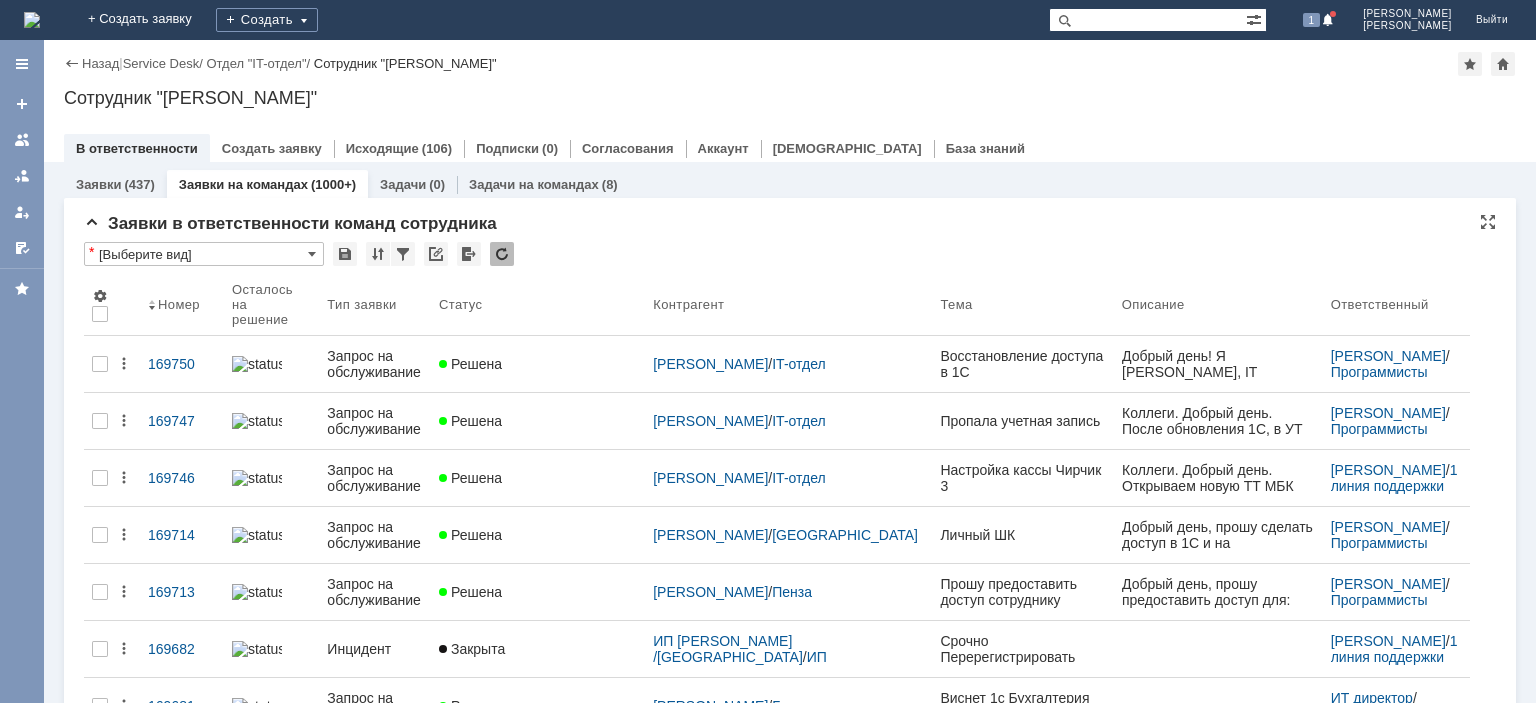 scroll, scrollTop: 0, scrollLeft: 0, axis: both 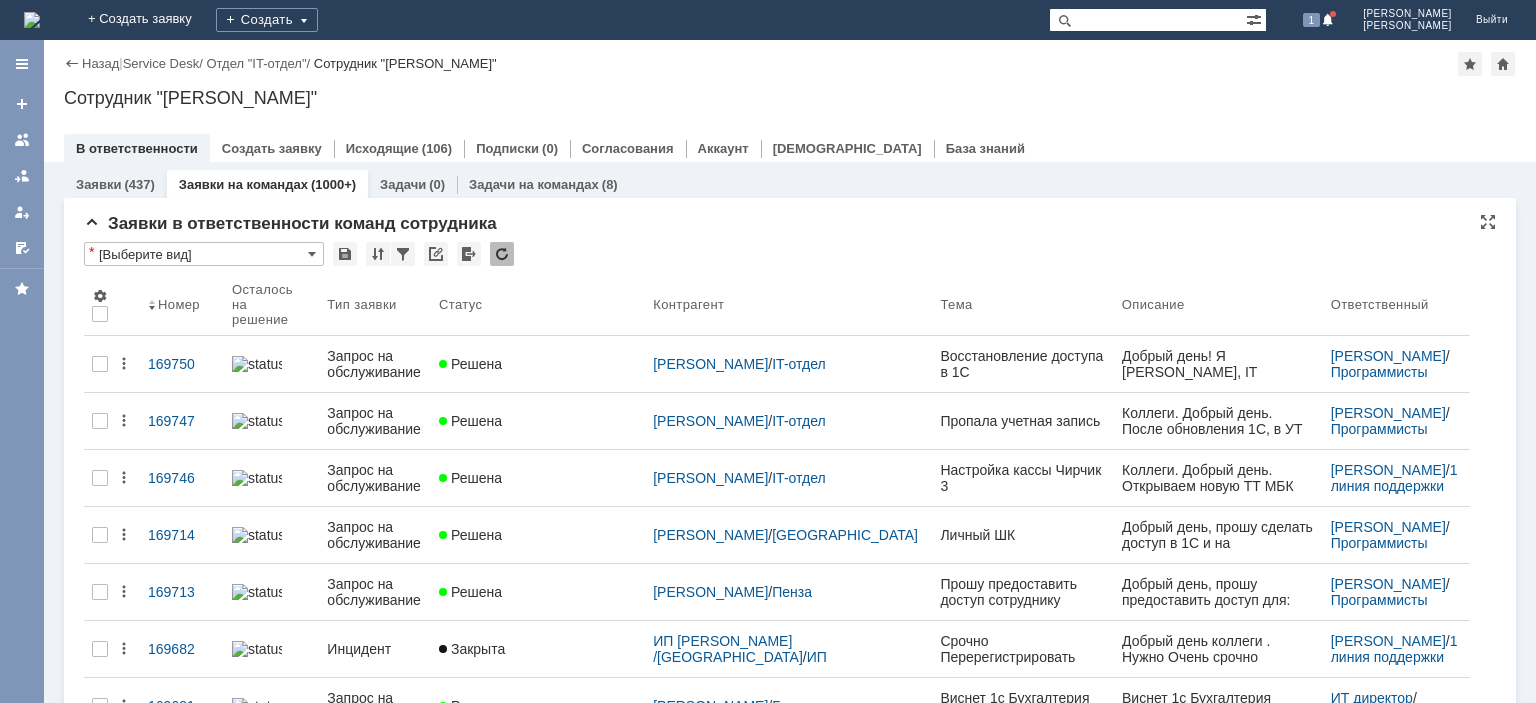 click at bounding box center [502, 254] 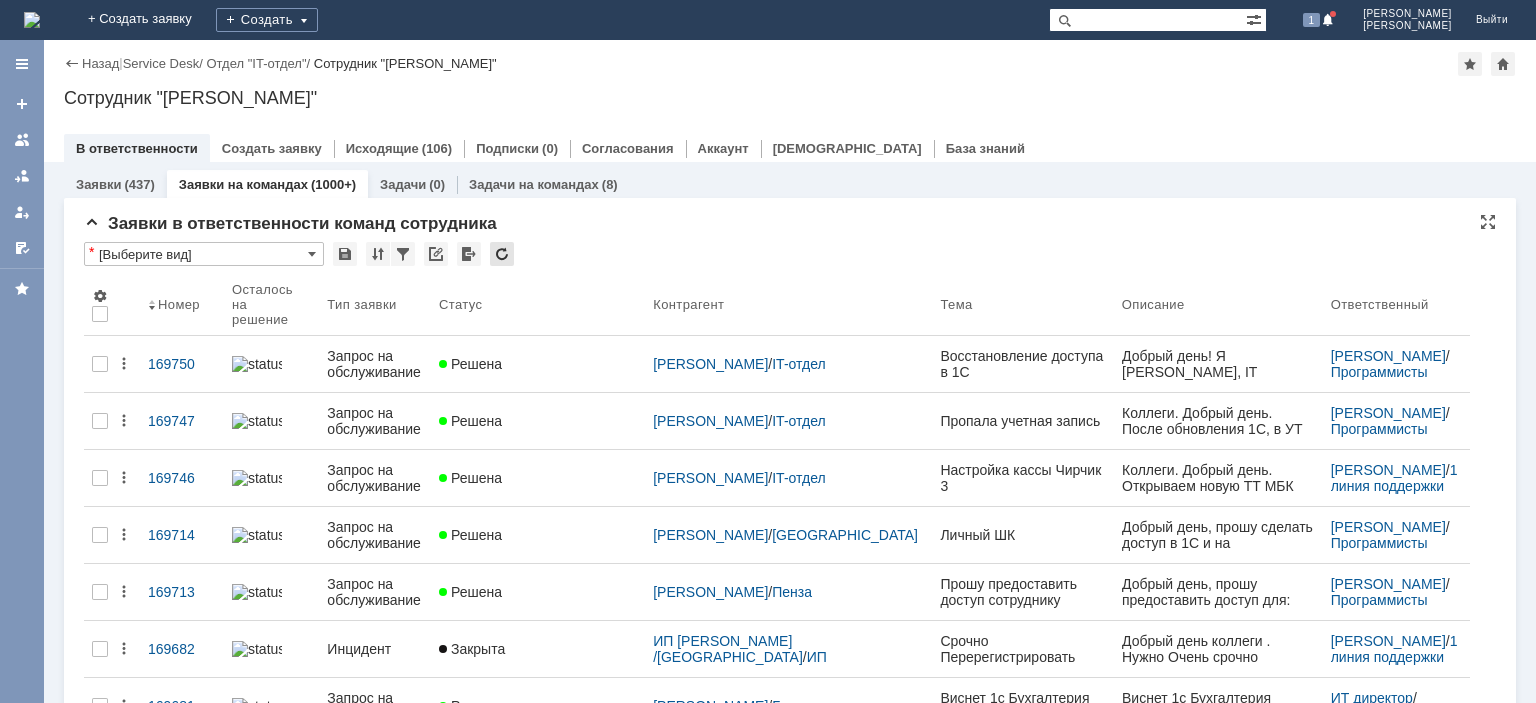 scroll, scrollTop: 0, scrollLeft: 0, axis: both 